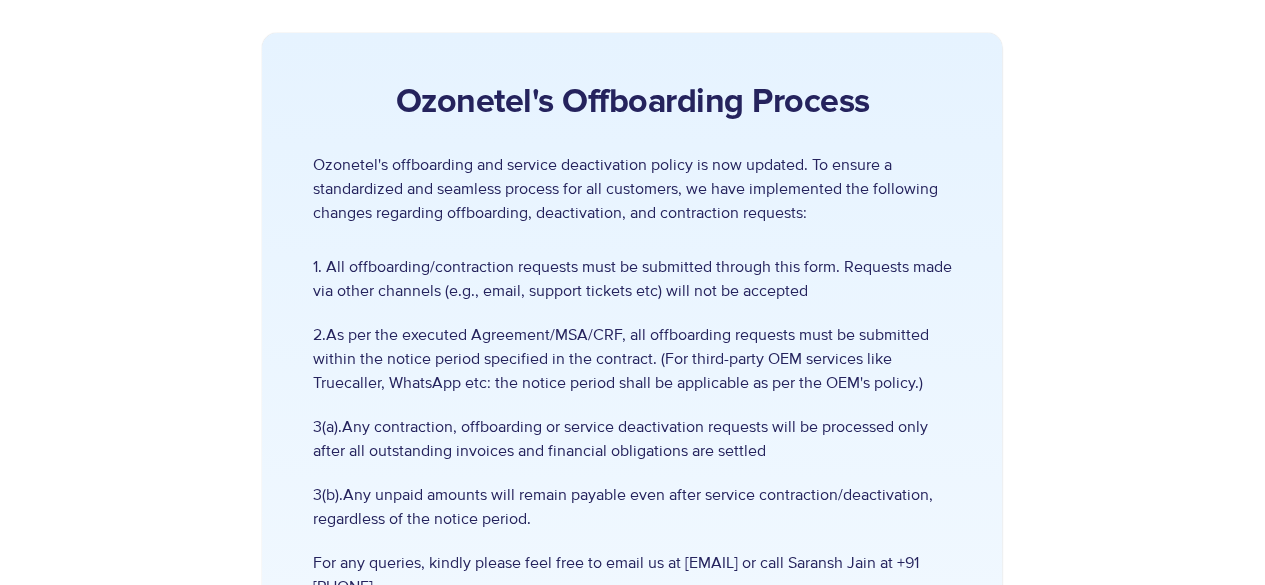 scroll, scrollTop: 0, scrollLeft: 0, axis: both 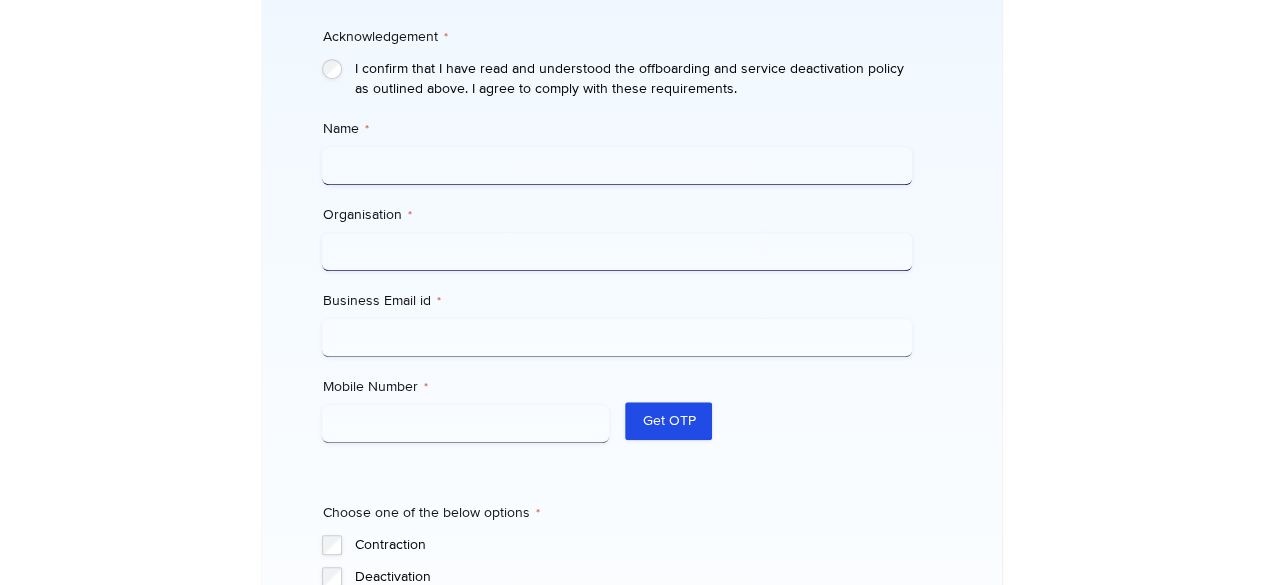 click on "Name *" at bounding box center [617, 166] 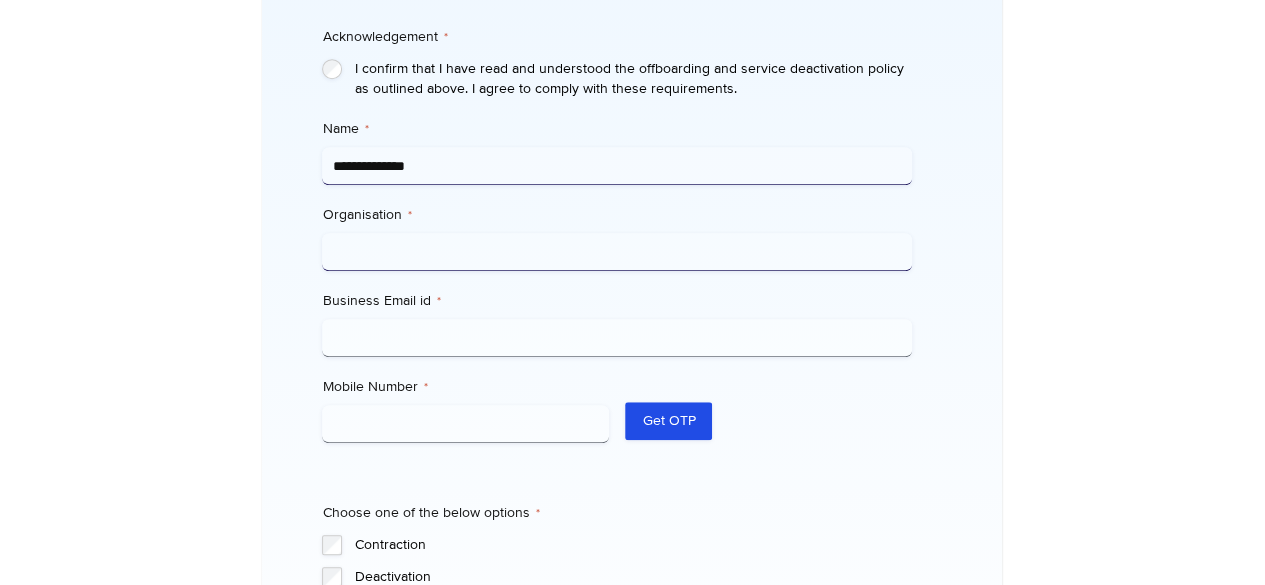 type on "**********" 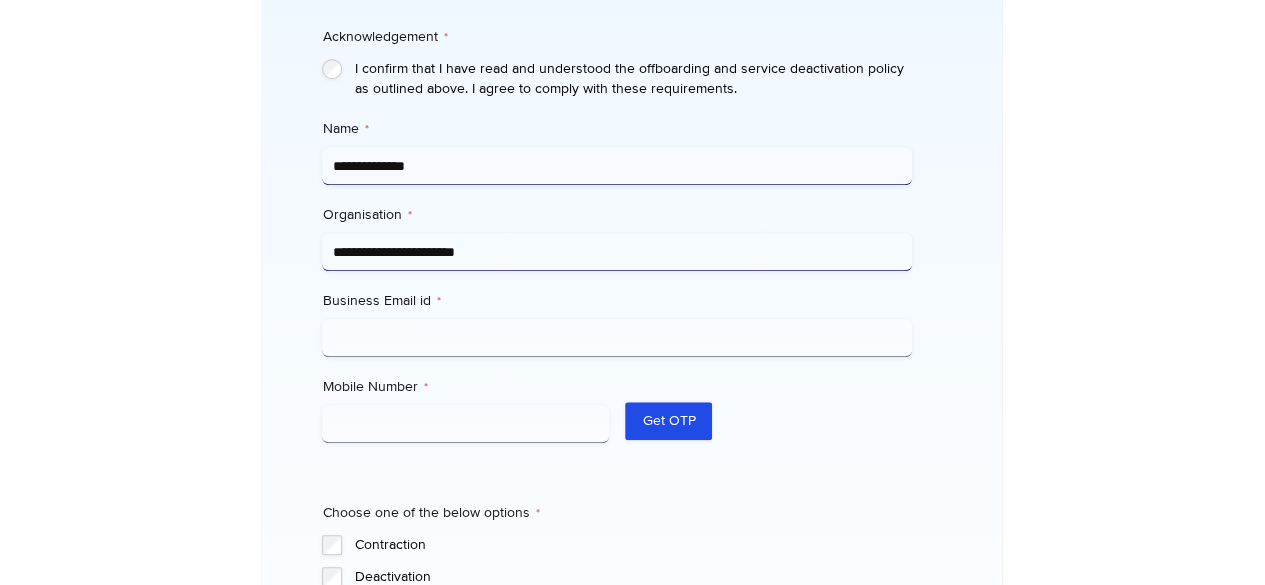 drag, startPoint x: 564, startPoint y: 303, endPoint x: 213, endPoint y: 295, distance: 351.09116 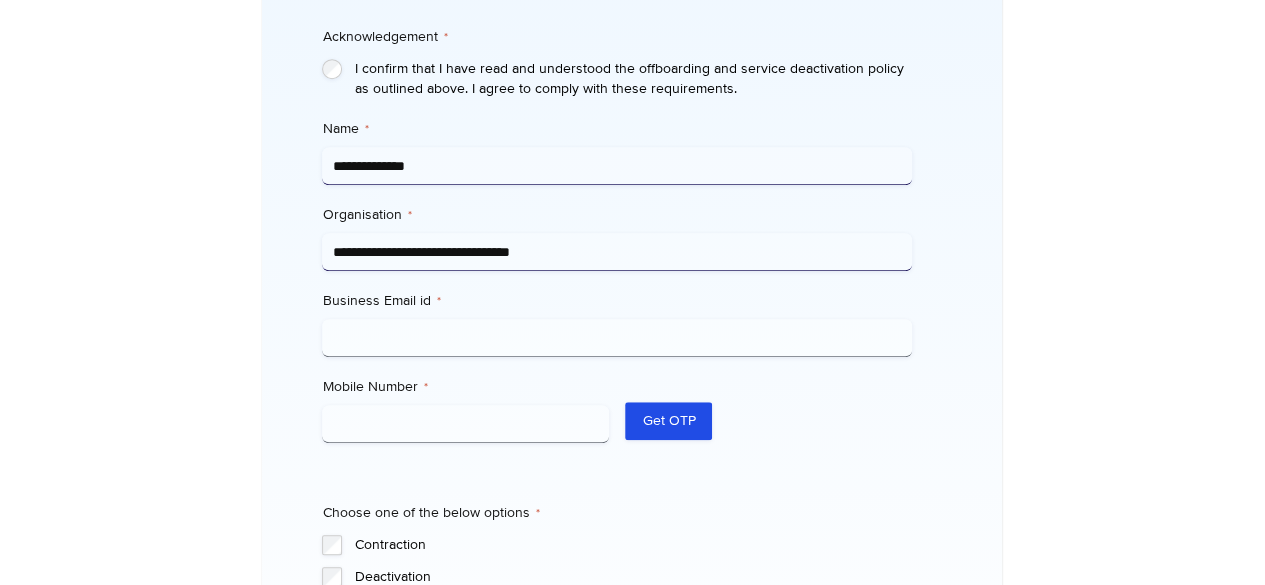 type on "**********" 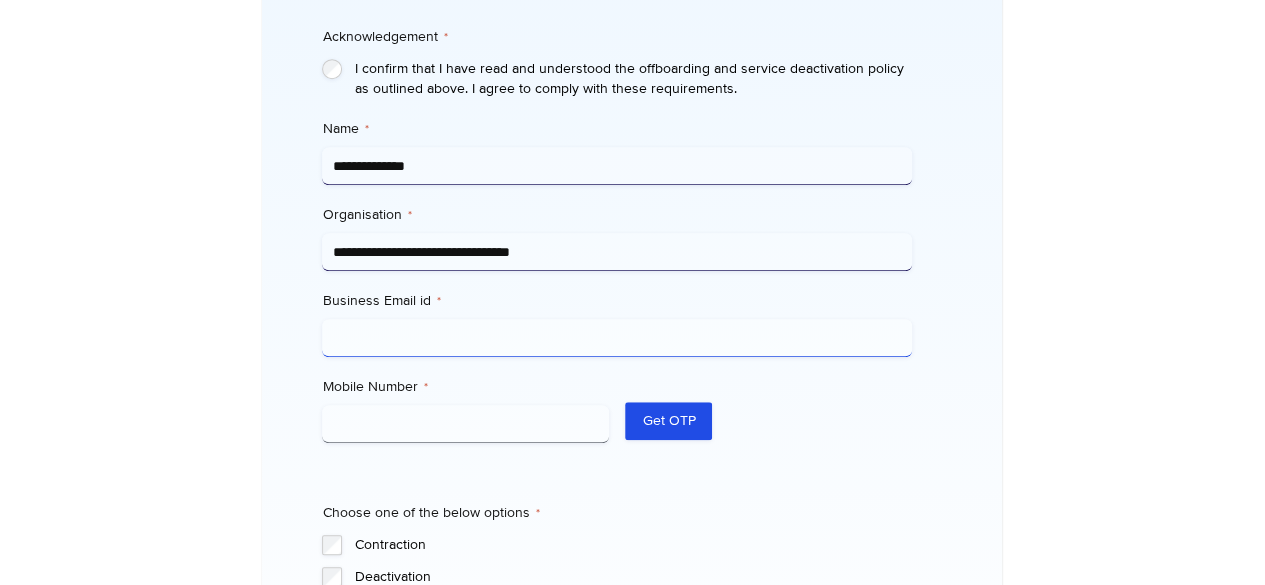 click on "Business Email id *" at bounding box center [617, 338] 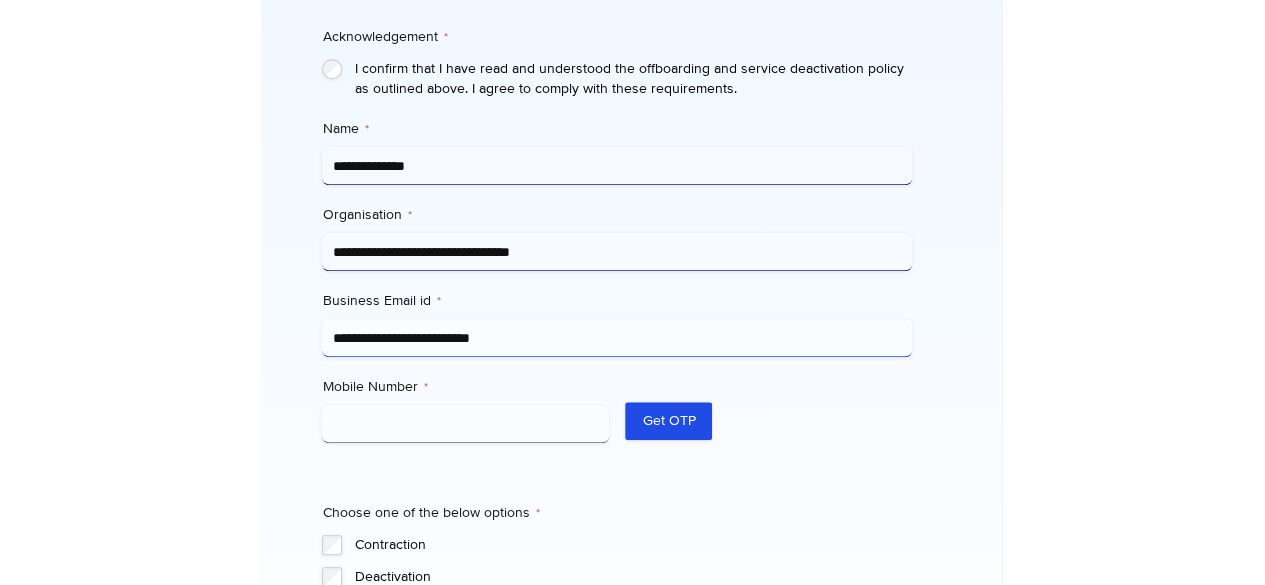 type on "**********" 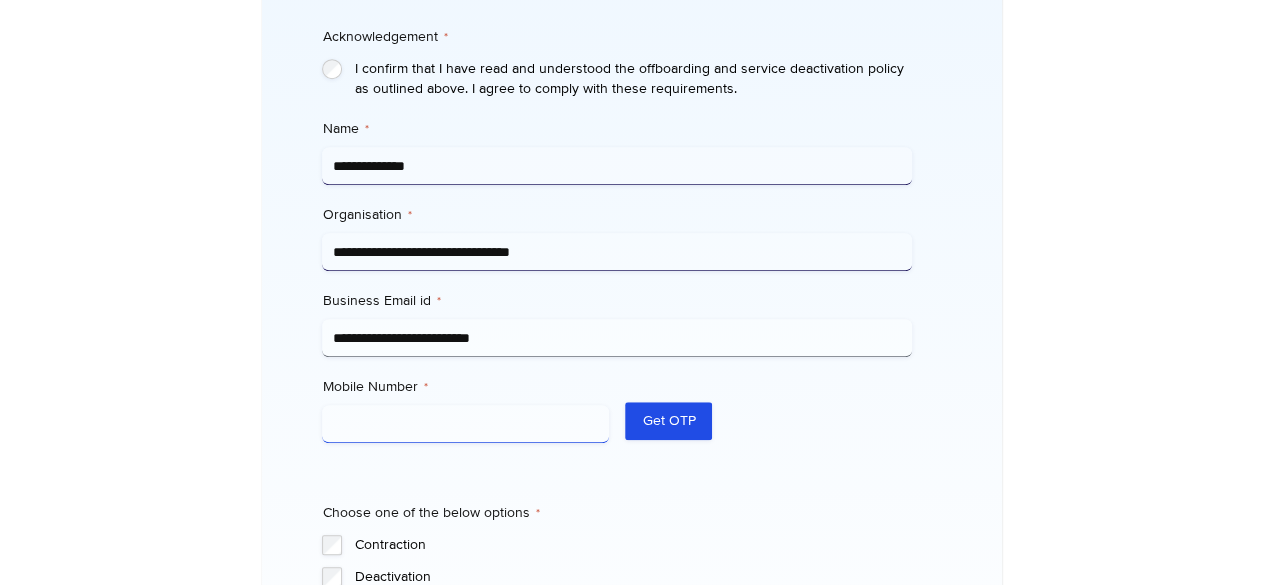click on "Mobile Number *" at bounding box center (465, 424) 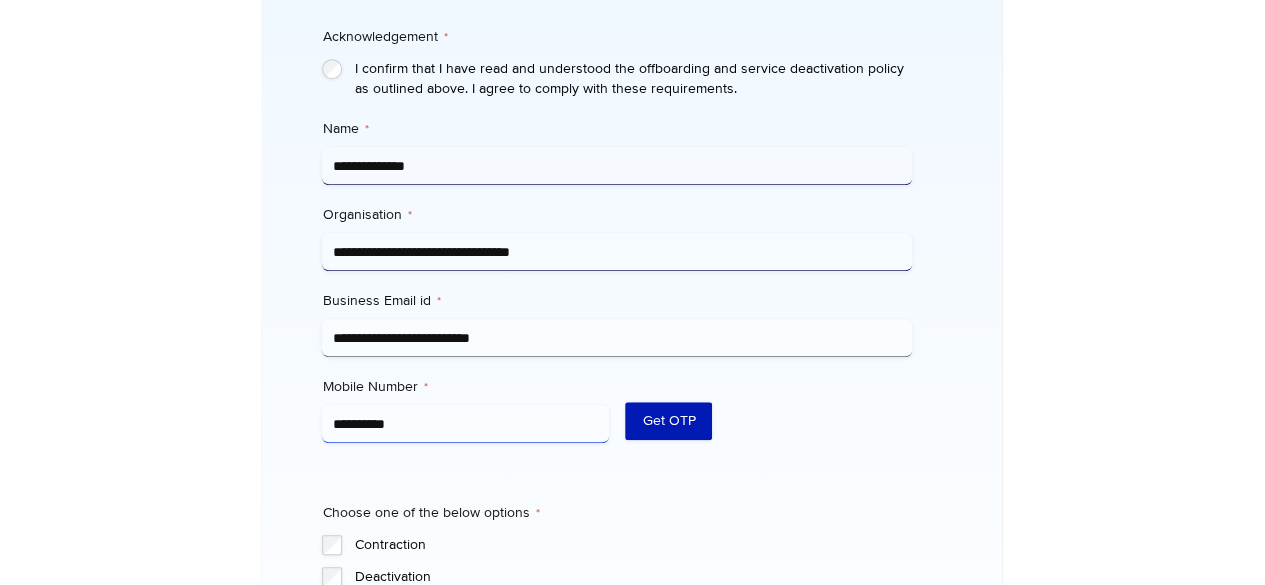 type on "**********" 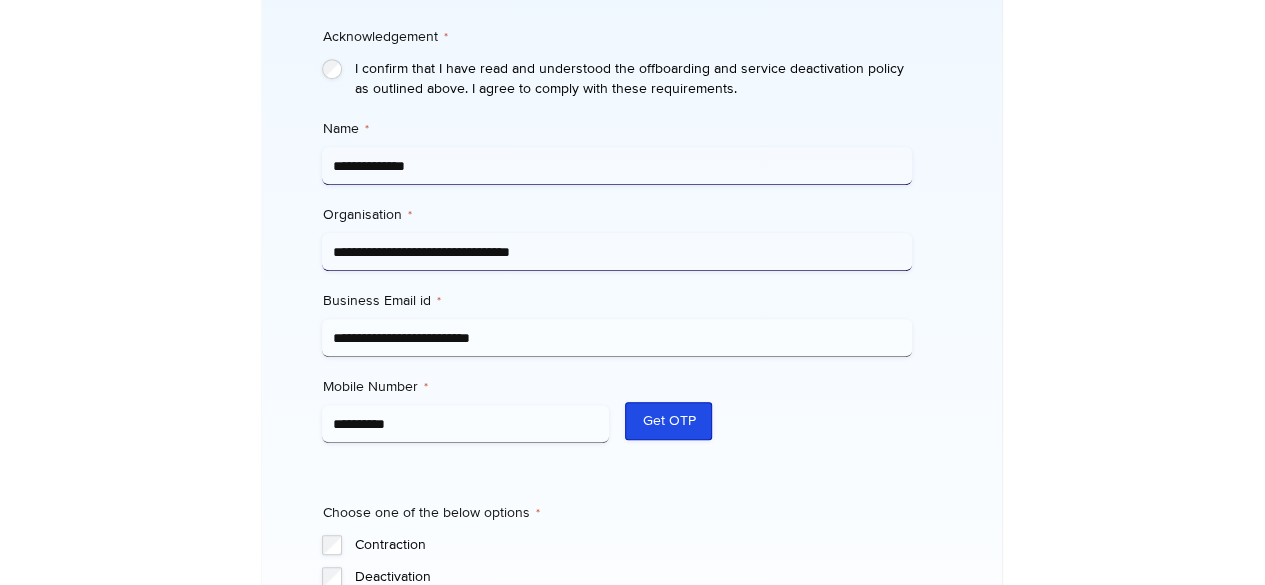 click on "Get OTP" at bounding box center (668, 421) 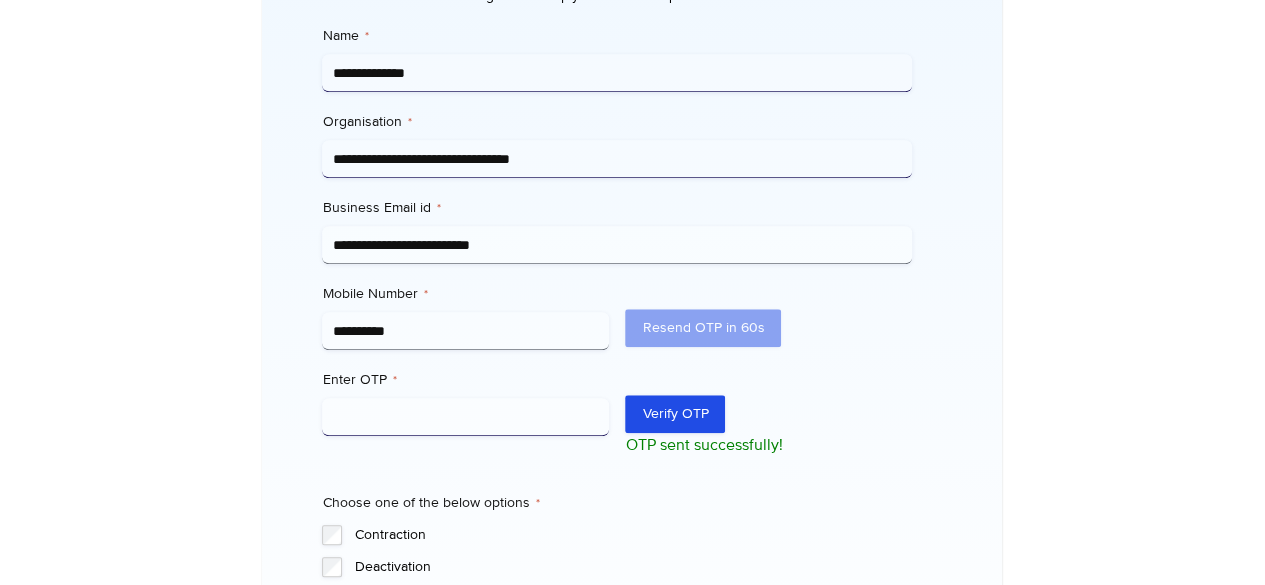 scroll, scrollTop: 876, scrollLeft: 0, axis: vertical 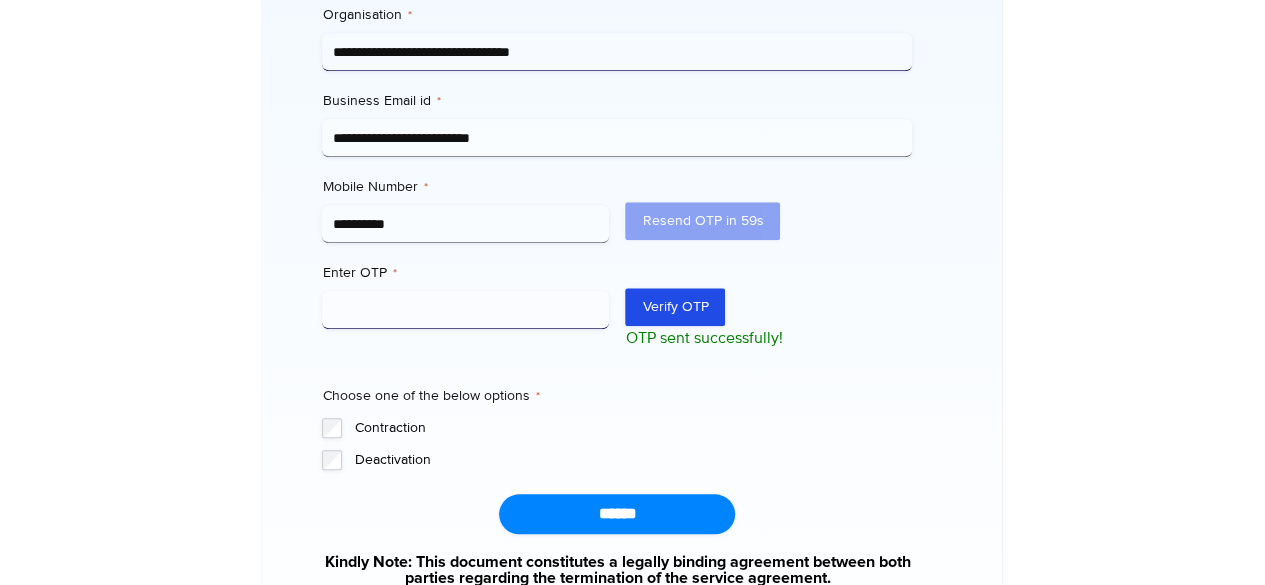 click on "Enter OTP *" at bounding box center (465, 310) 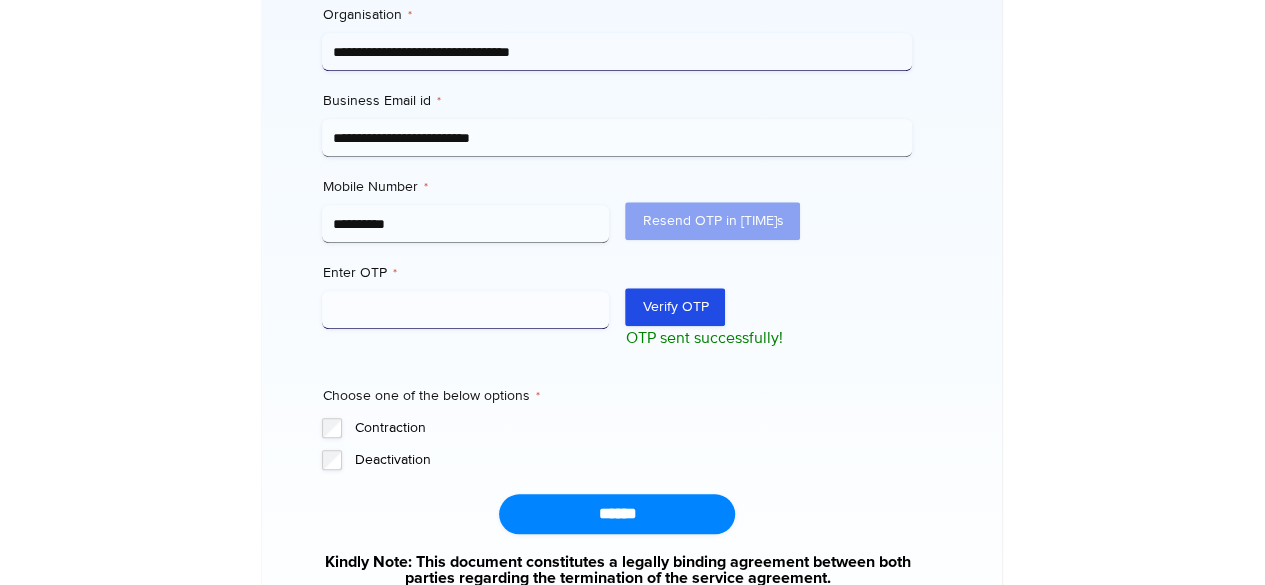 click on "Enter OTP *" at bounding box center (465, 310) 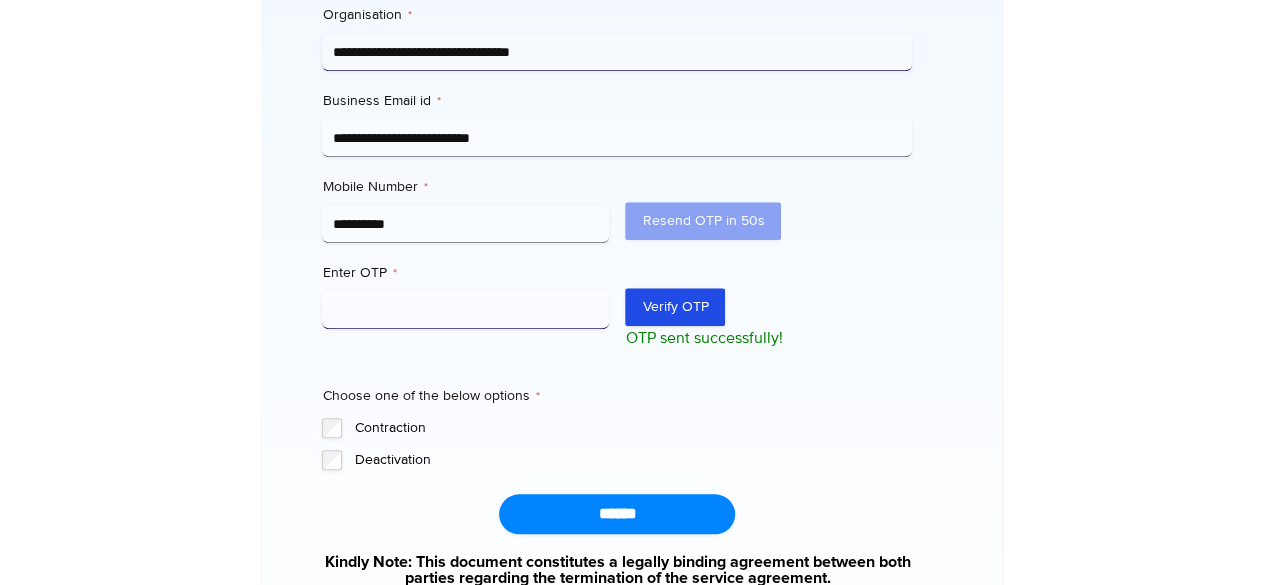 click on "Enter OTP *" at bounding box center (465, 310) 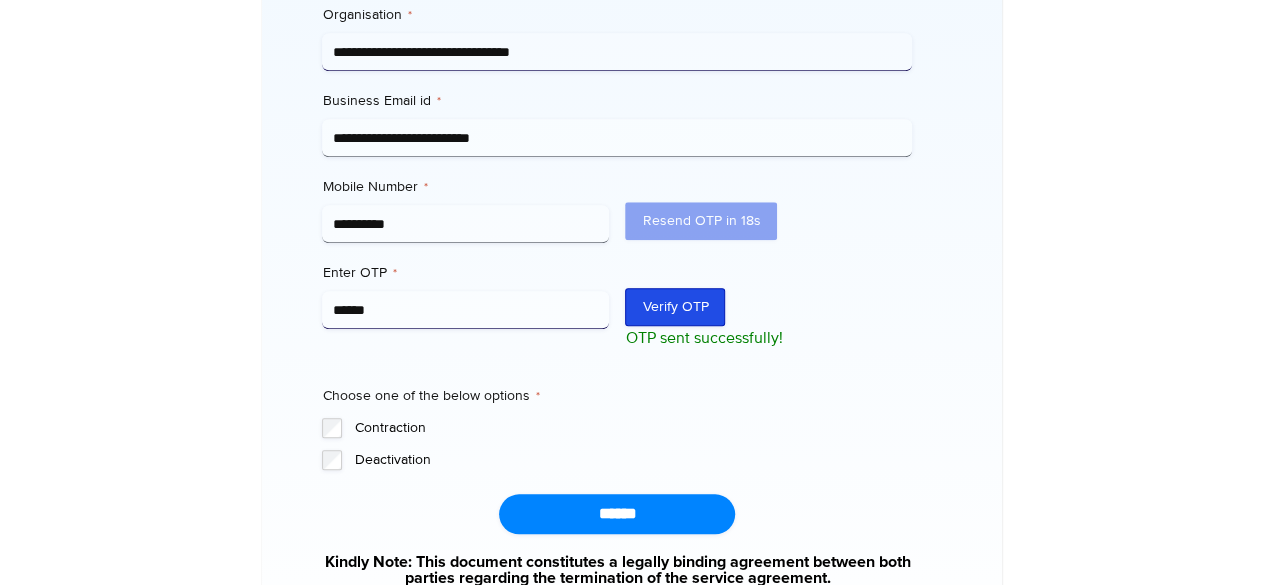 click on "Verify OTP" at bounding box center [675, 307] 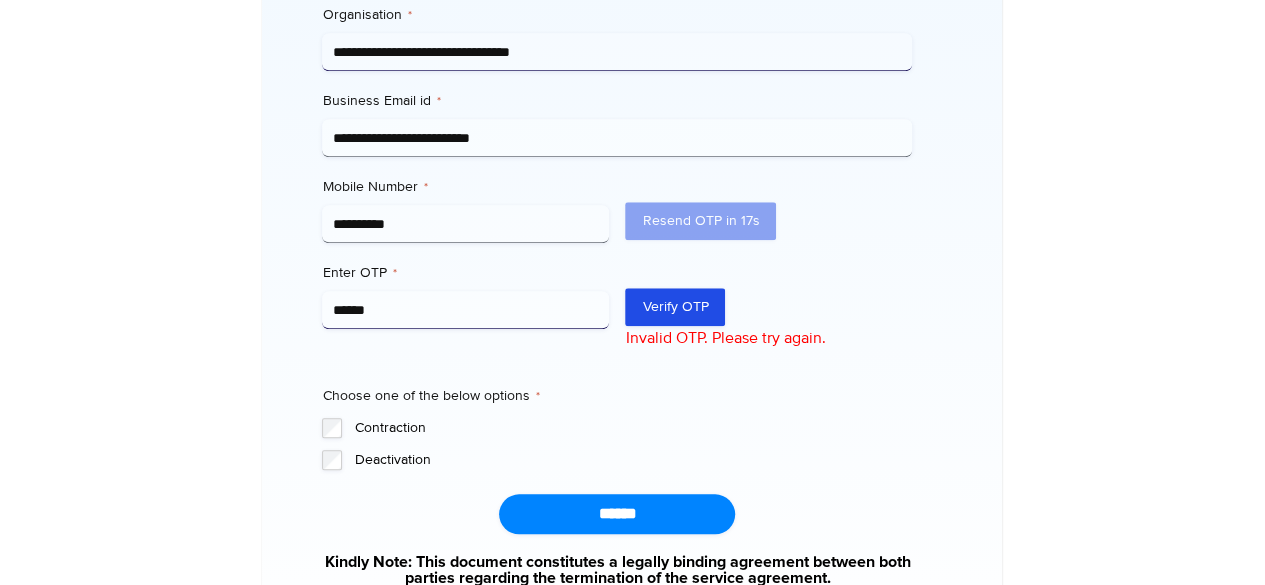 click on "**********" at bounding box center (617, 158) 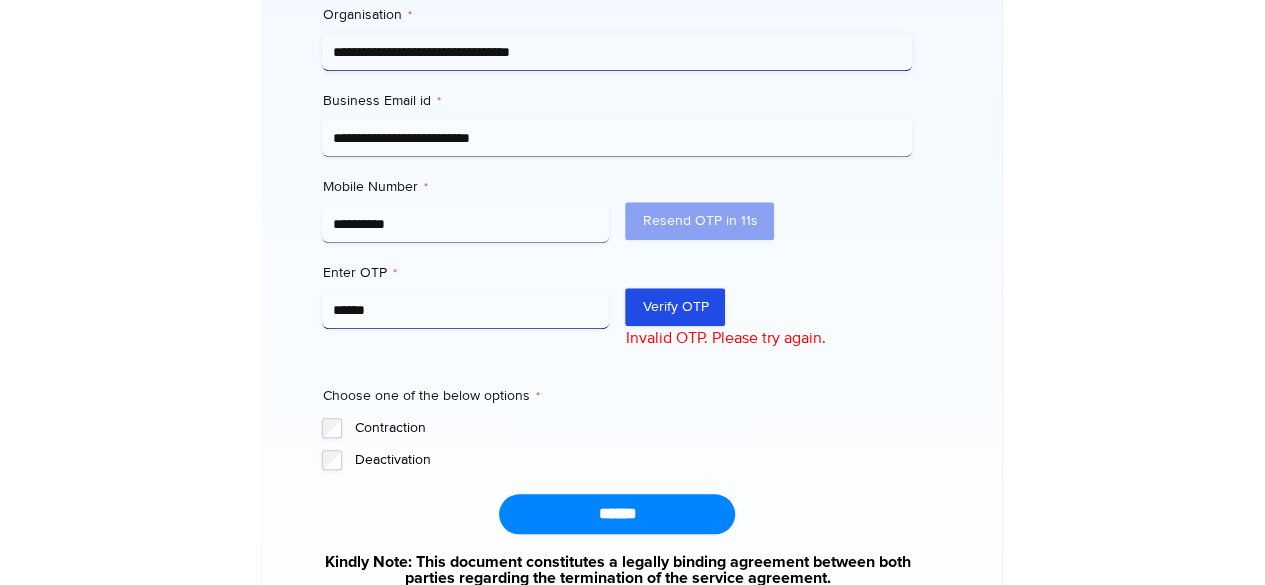 drag, startPoint x: 446, startPoint y: 362, endPoint x: 114, endPoint y: 362, distance: 332 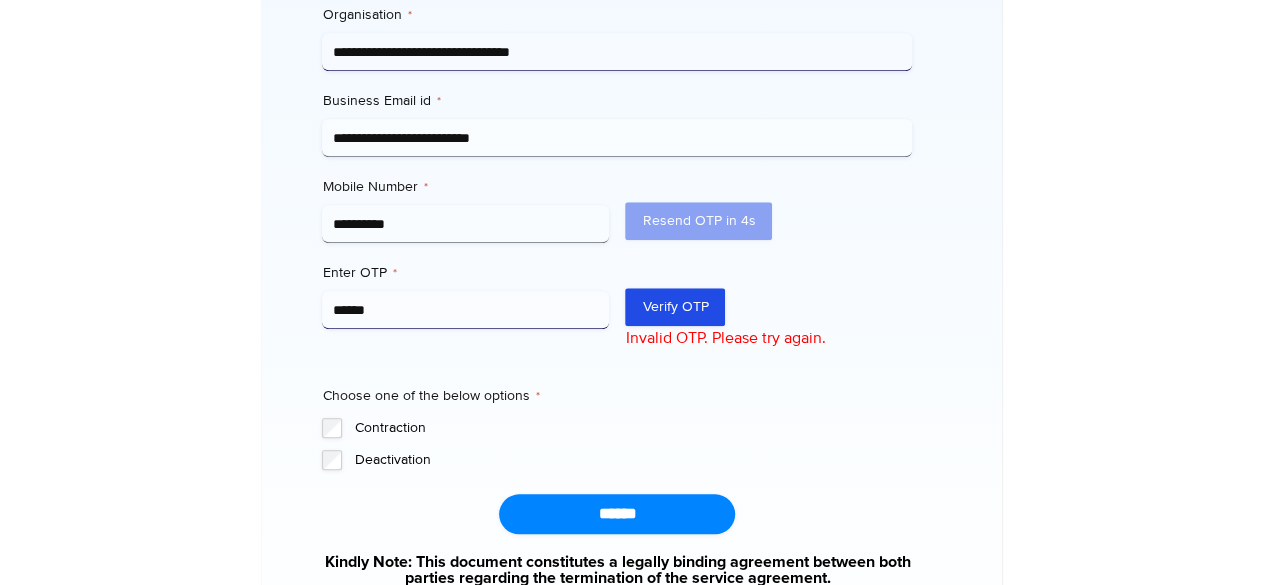 type on "******" 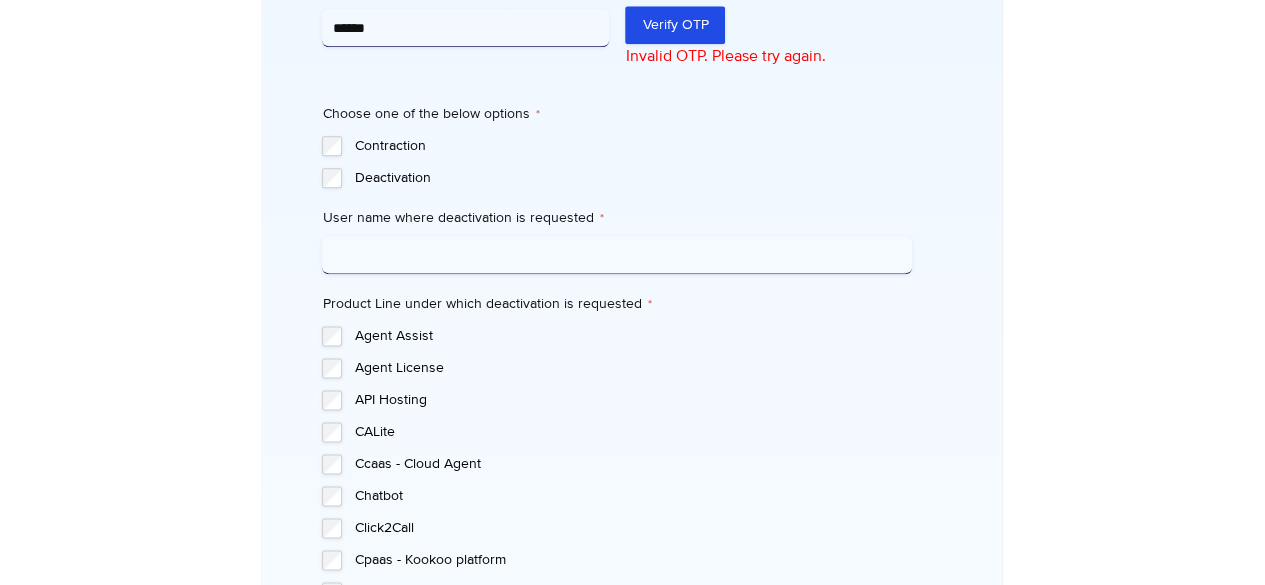 scroll, scrollTop: 1076, scrollLeft: 0, axis: vertical 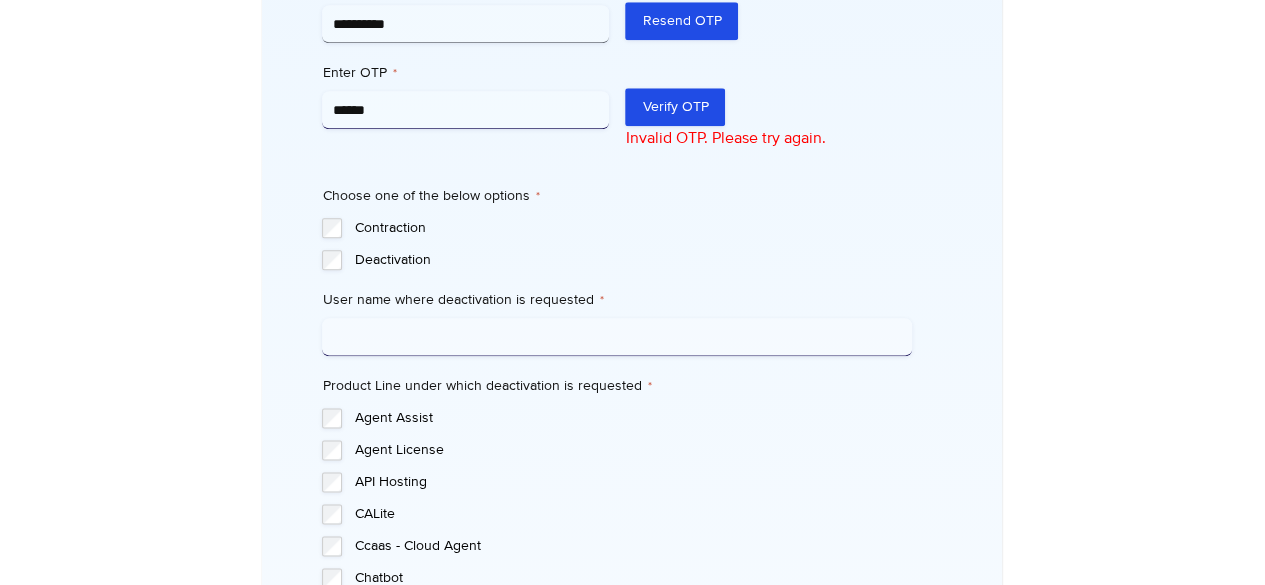 click on "User name where deactivation is requested *" at bounding box center [617, 337] 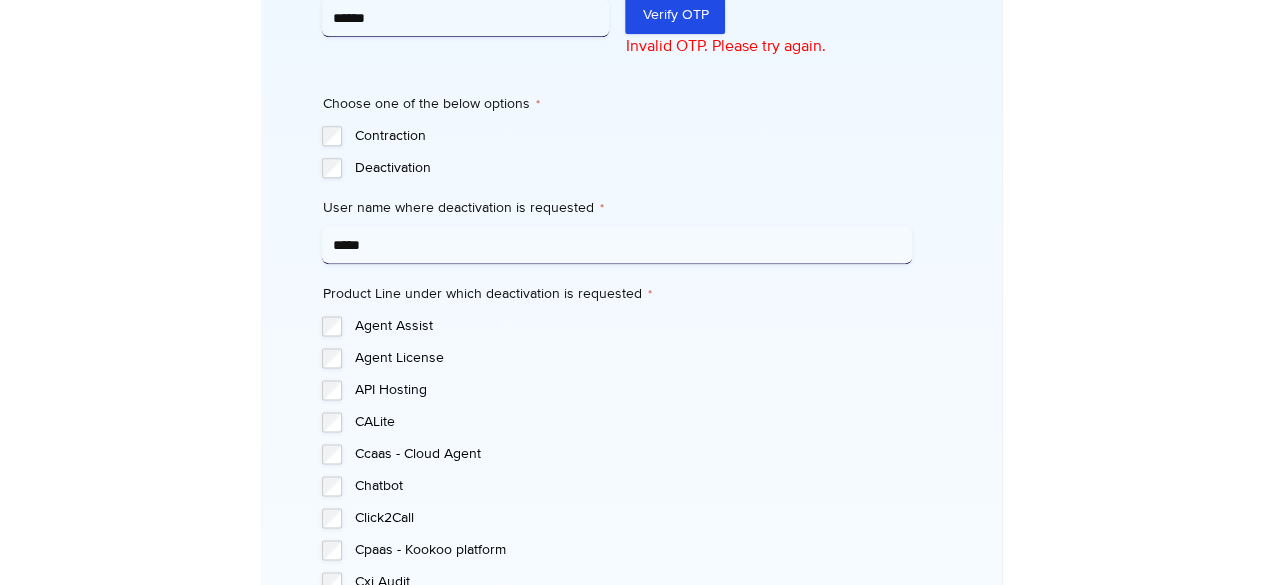 scroll, scrollTop: 1276, scrollLeft: 0, axis: vertical 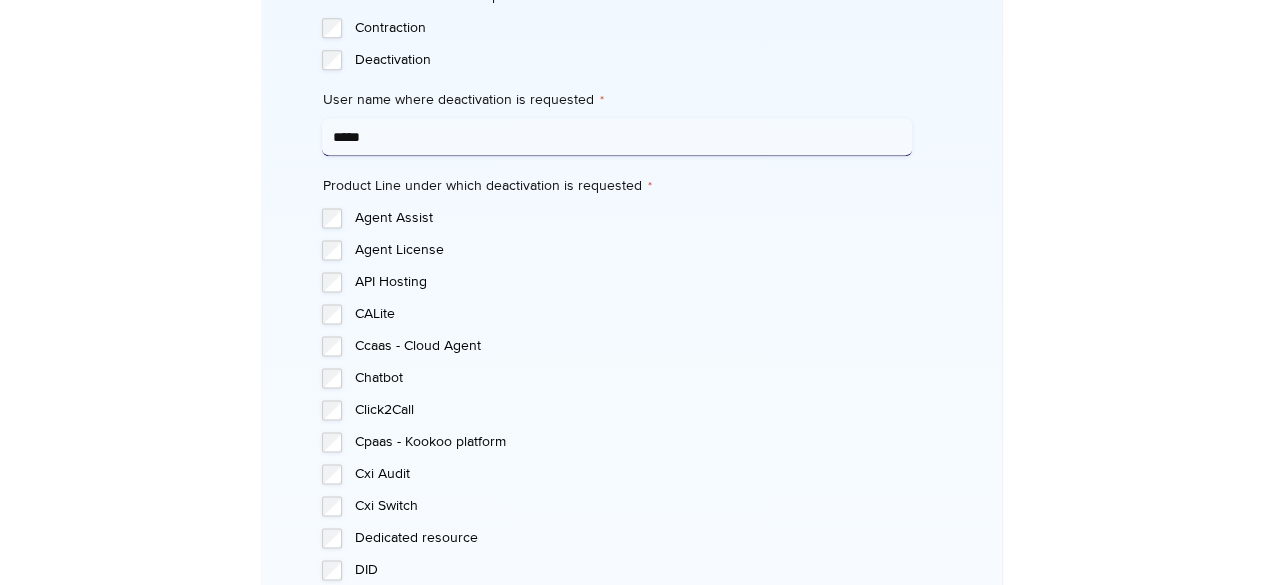 type on "*****" 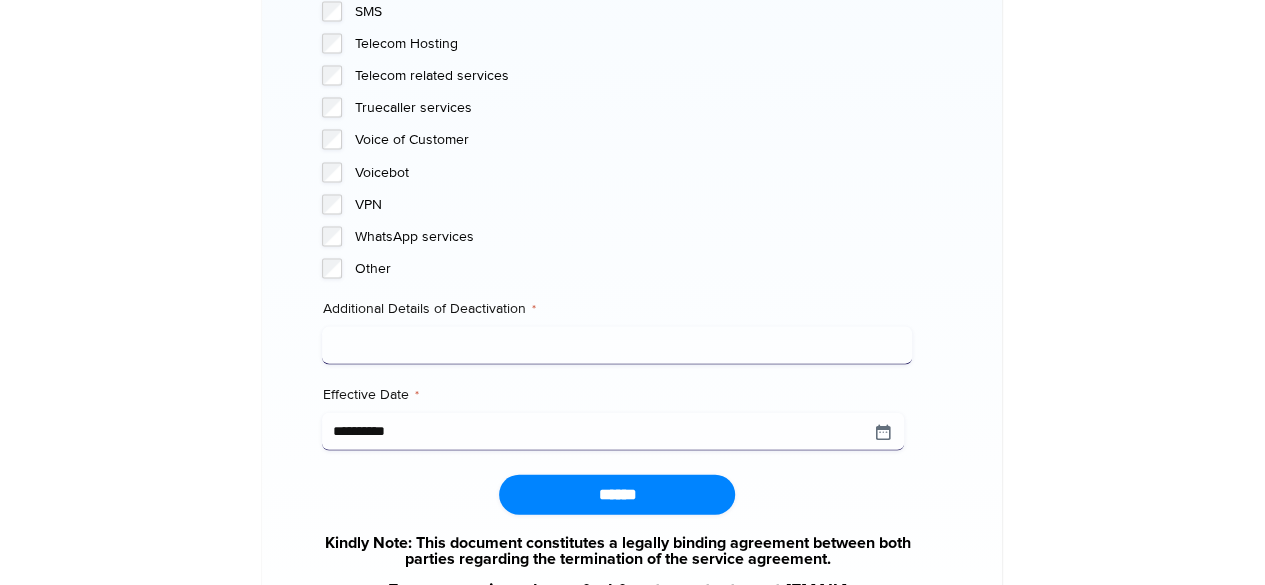 scroll, scrollTop: 2276, scrollLeft: 0, axis: vertical 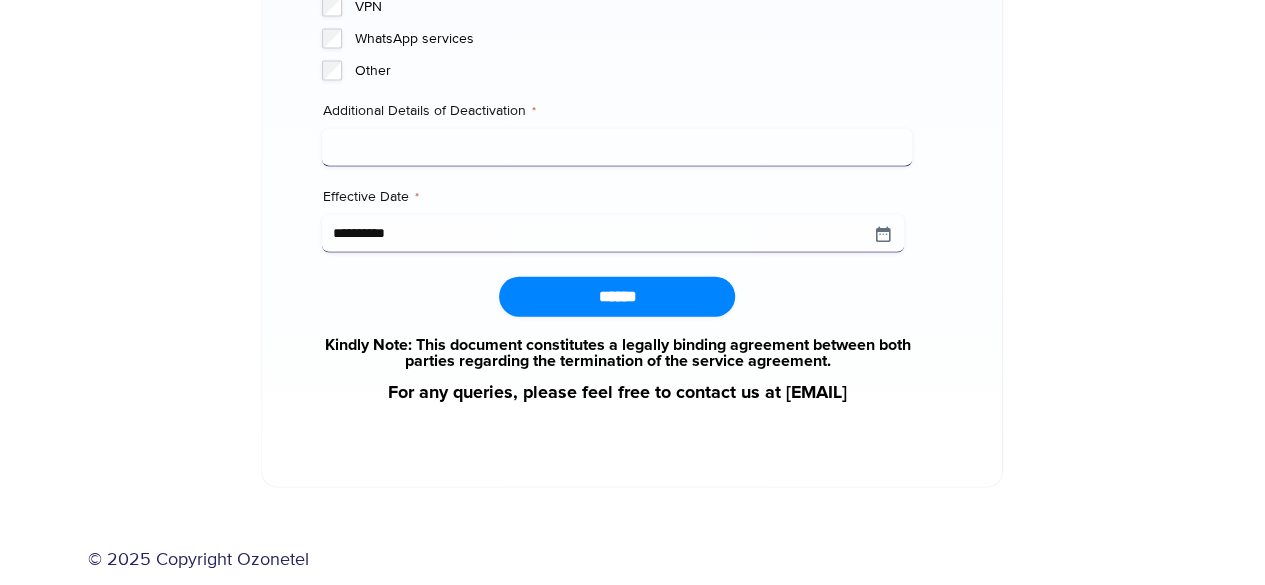 click on "Additional Details of Deactivation *" at bounding box center [617, 148] 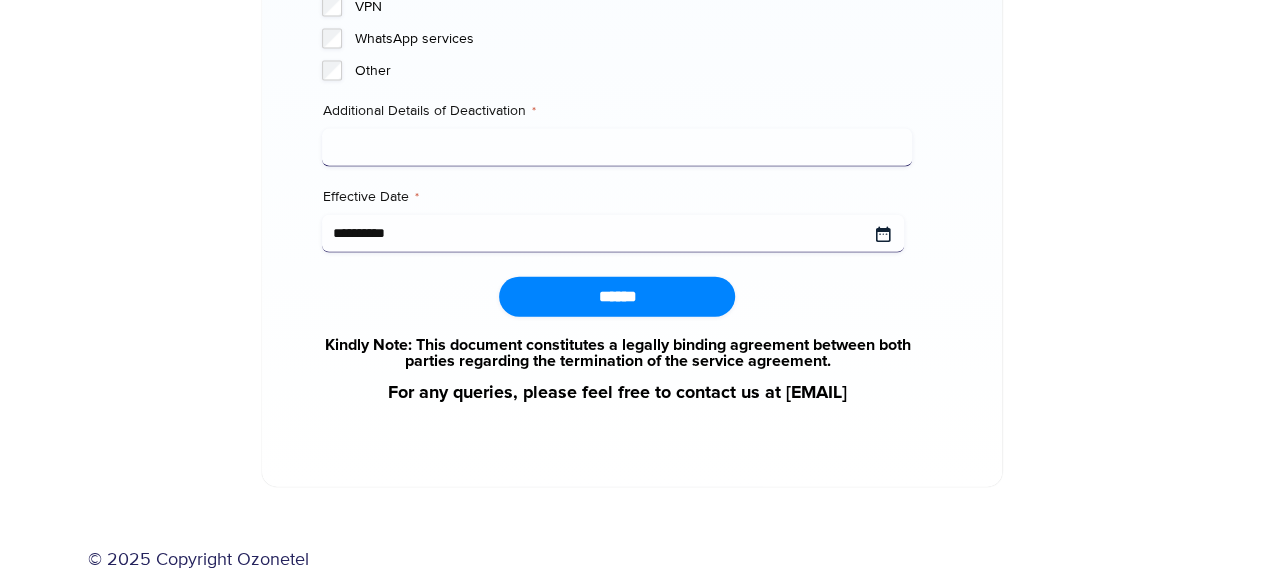 click on "**********" at bounding box center [613, 234] 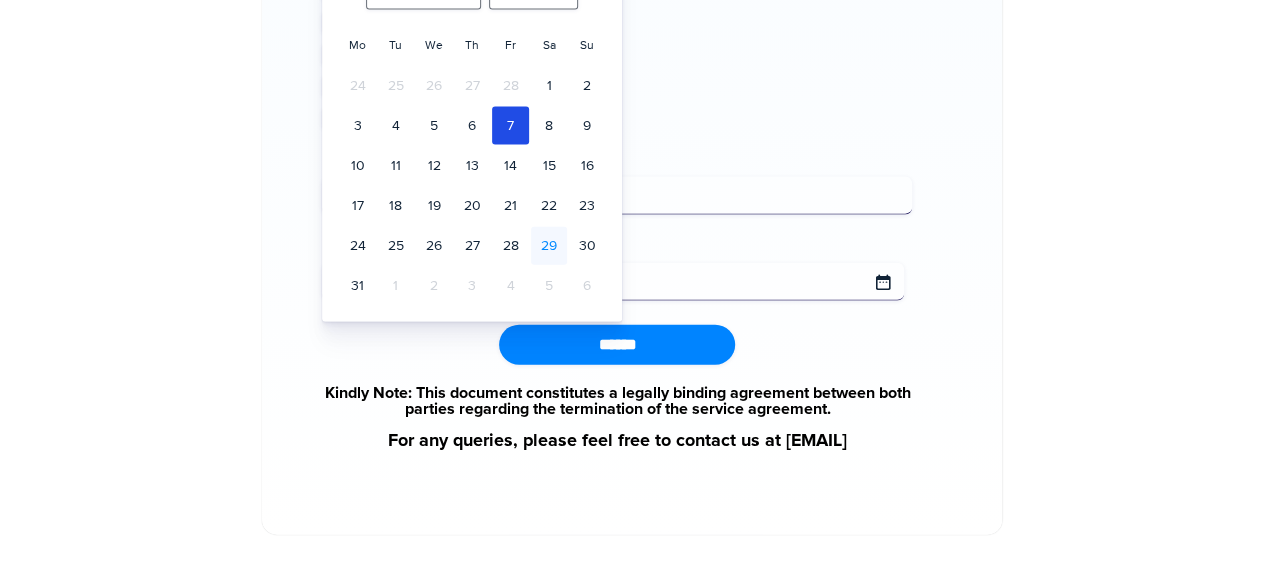 scroll, scrollTop: 2076, scrollLeft: 0, axis: vertical 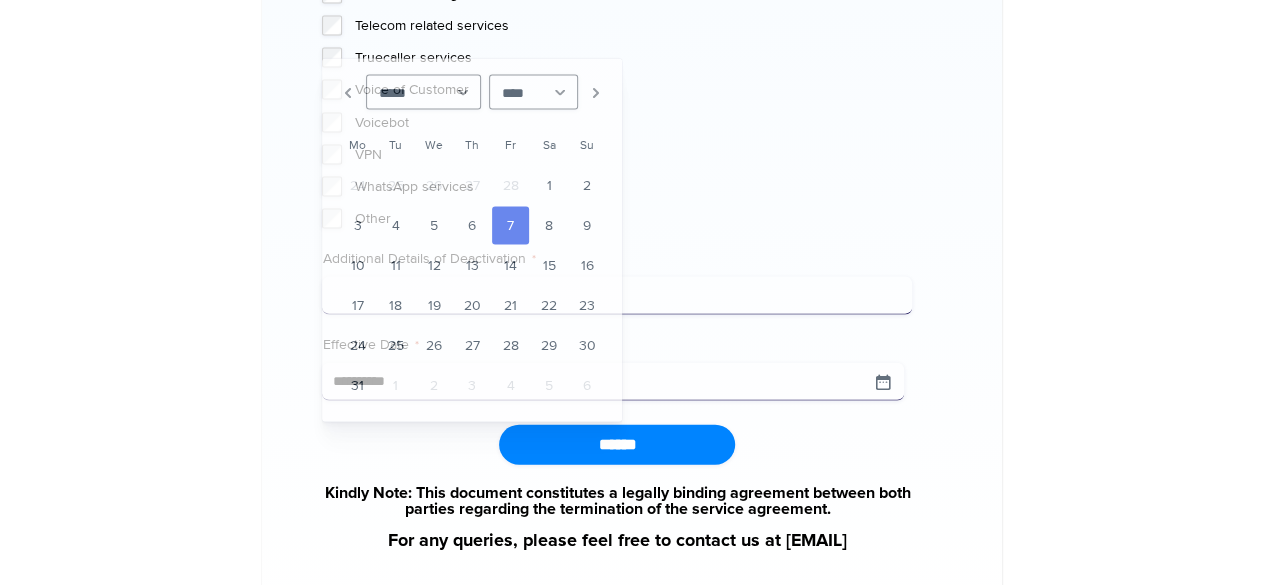 click at bounding box center (1094, -667) 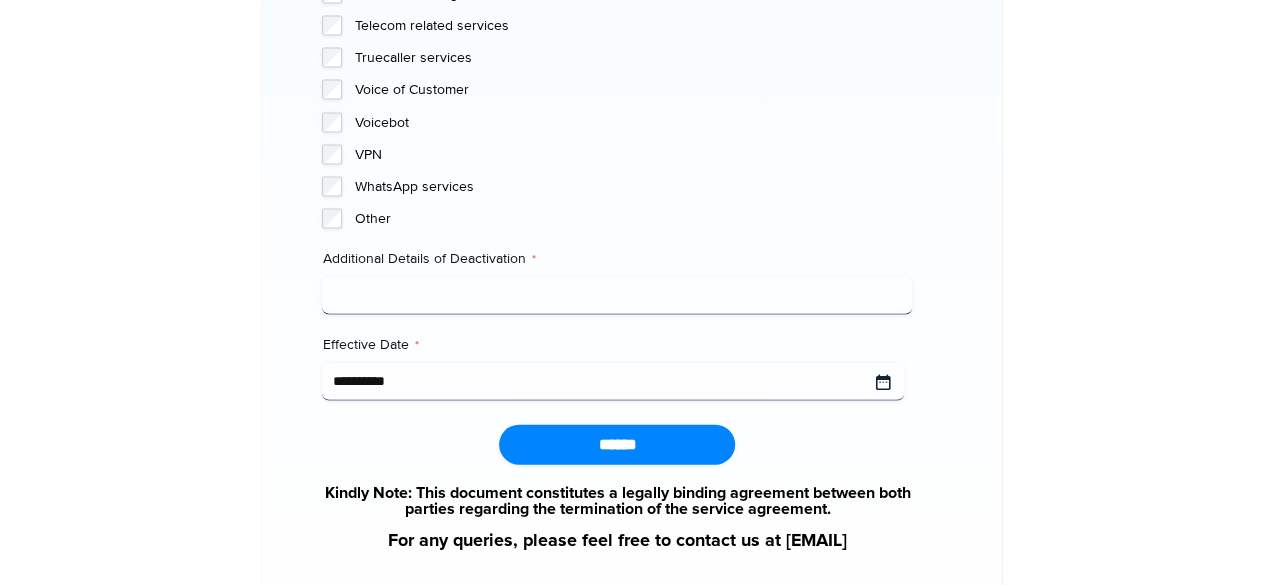 click on "**********" at bounding box center [613, 382] 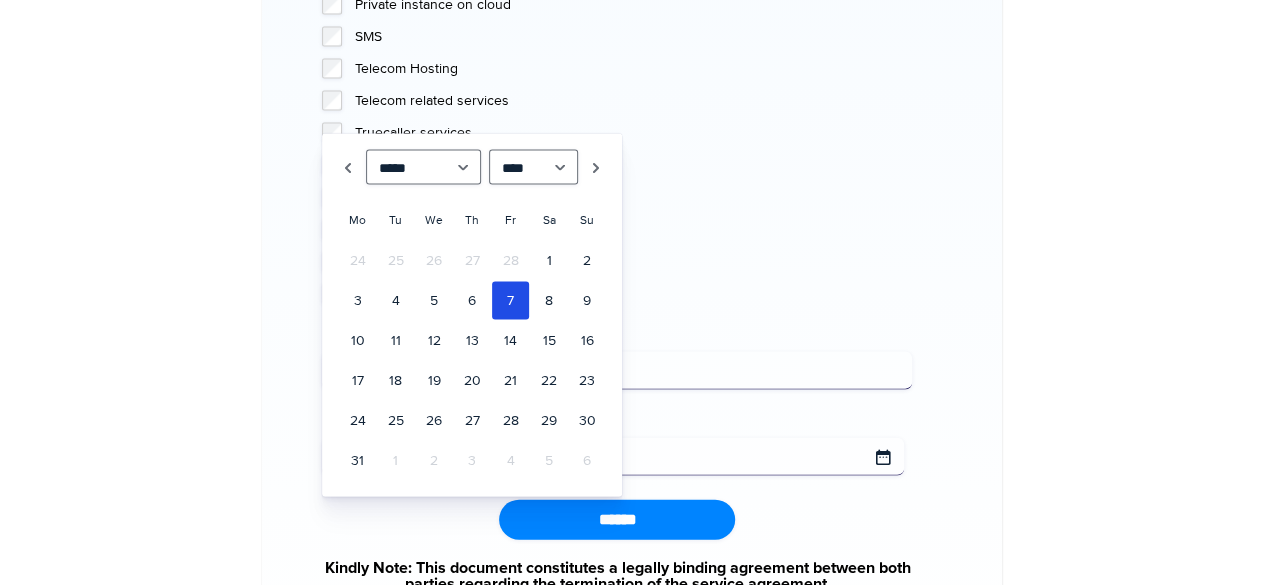 scroll, scrollTop: 1976, scrollLeft: 0, axis: vertical 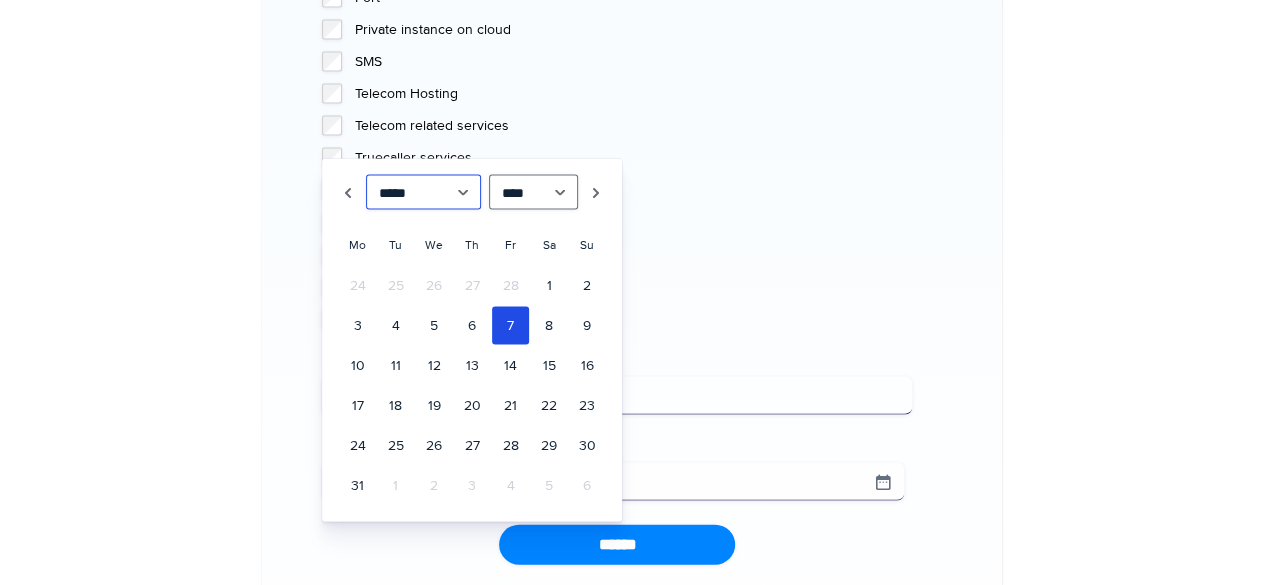 click on "******* ******** ***** ***** *** **** **** ****** ********* ******* ******** ********" at bounding box center (423, 192) 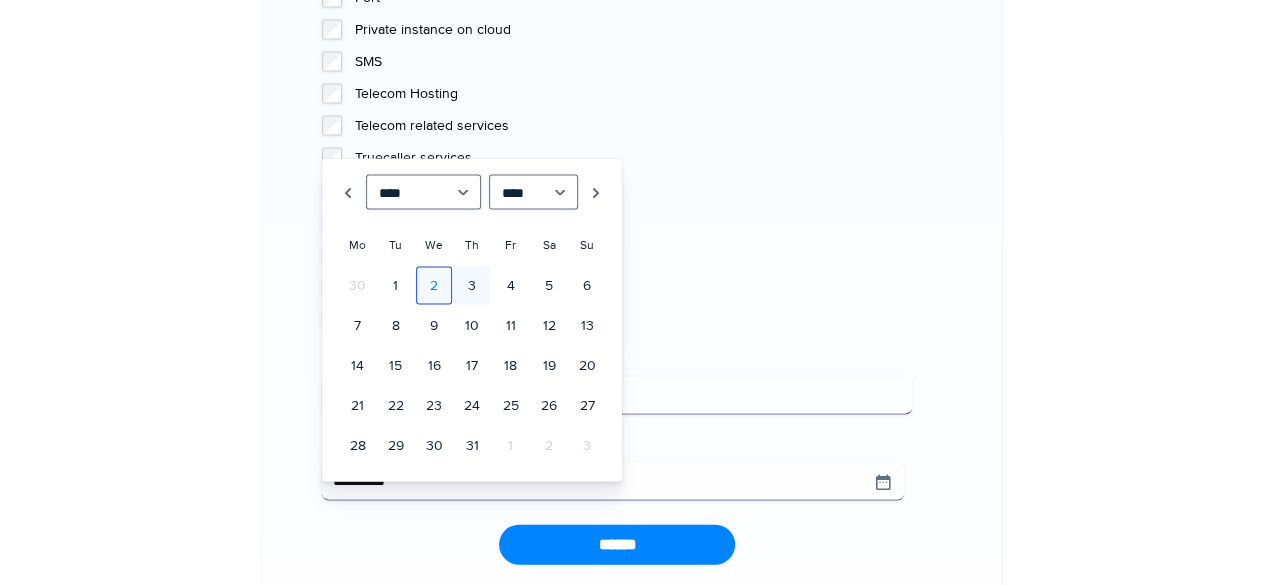 click on "2" at bounding box center [434, 286] 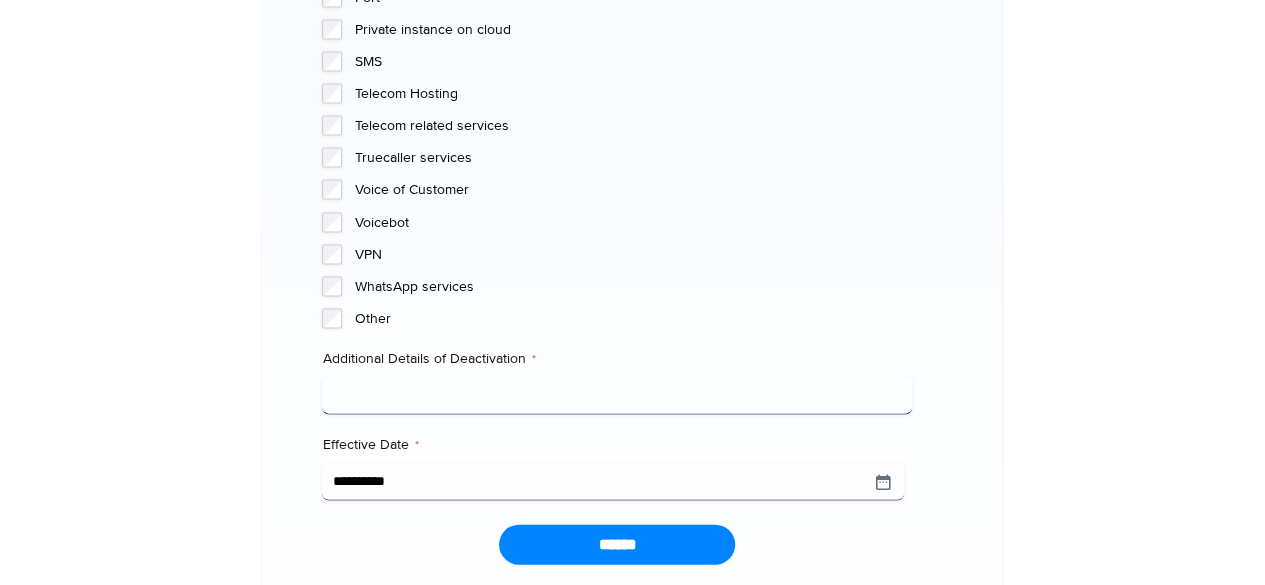 click at bounding box center (1094, -567) 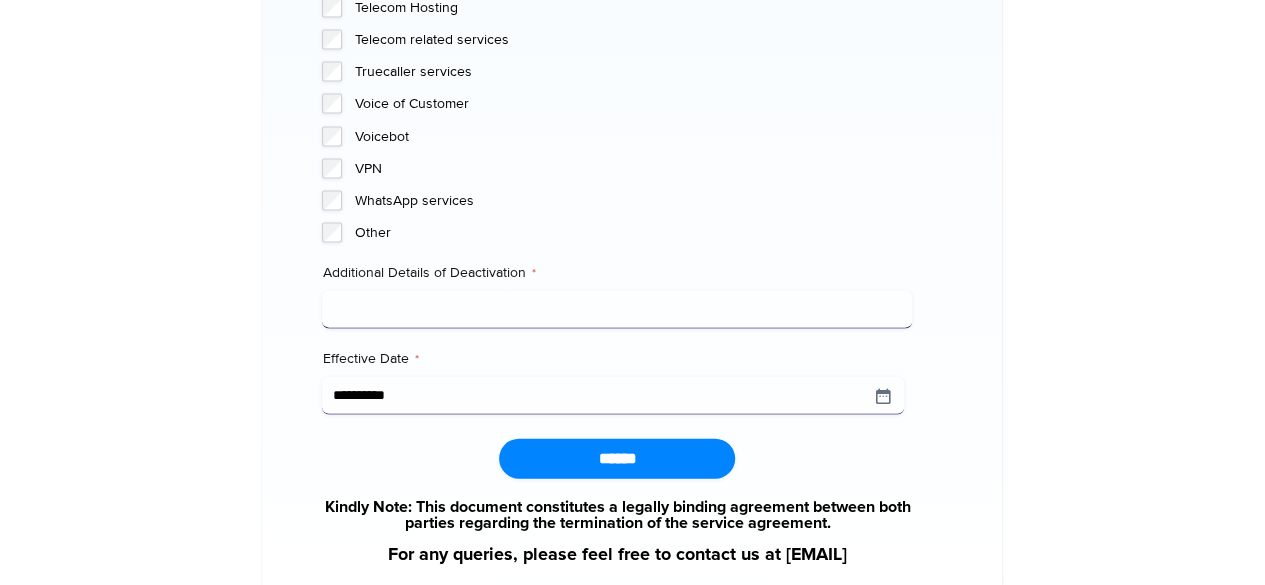 scroll, scrollTop: 2176, scrollLeft: 0, axis: vertical 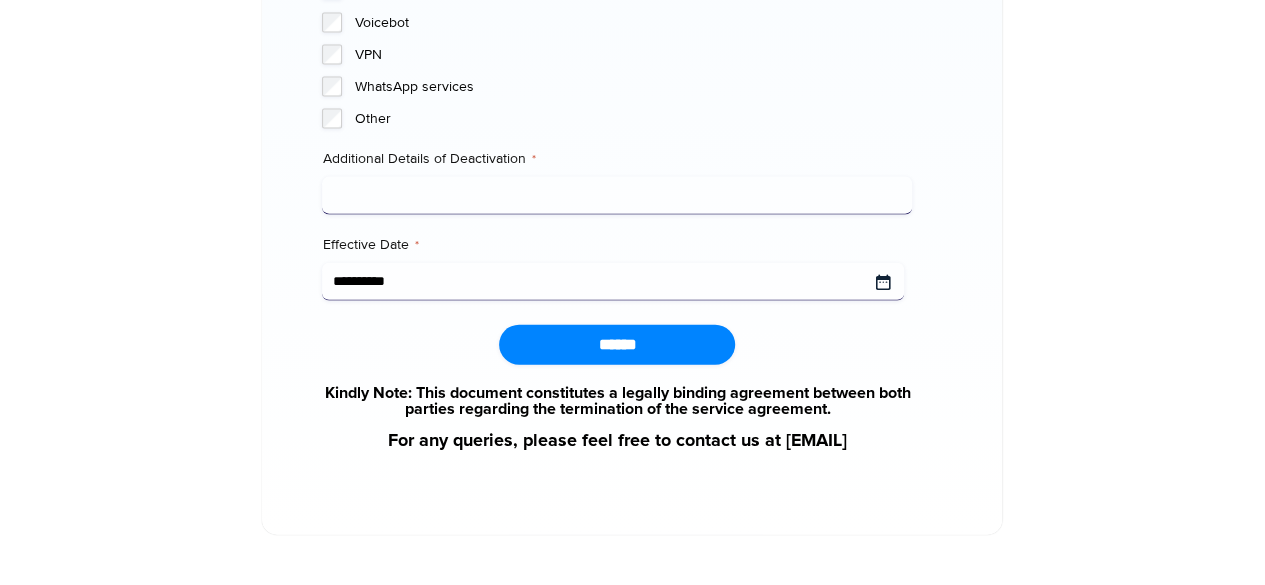 click on "Effective Date *" at bounding box center (613, 282) 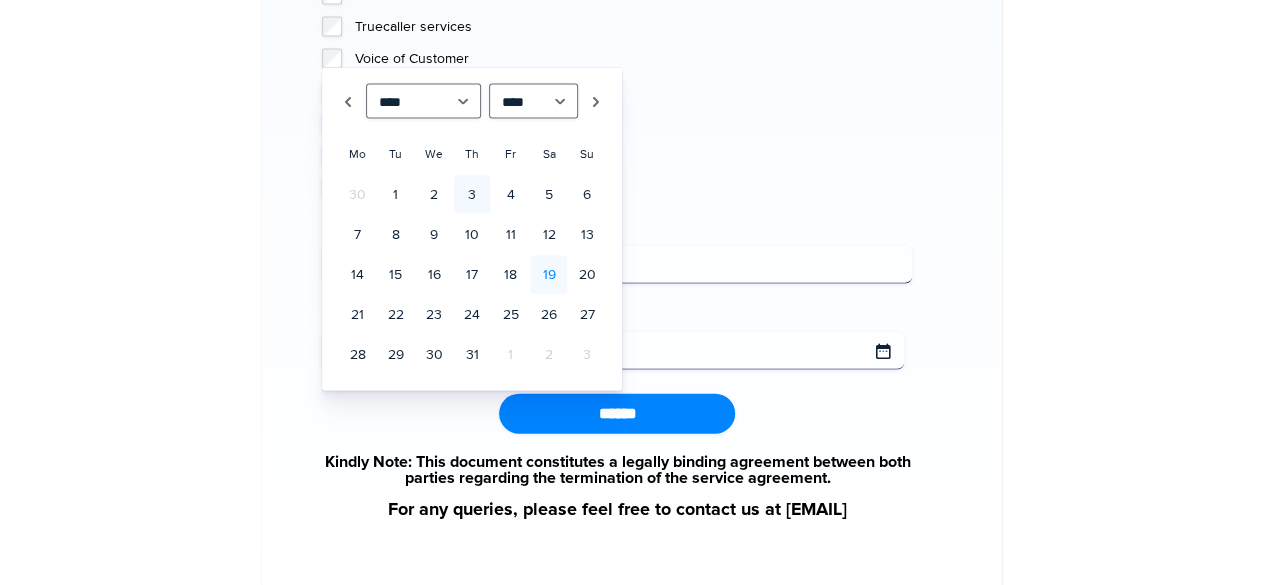 scroll, scrollTop: 2076, scrollLeft: 0, axis: vertical 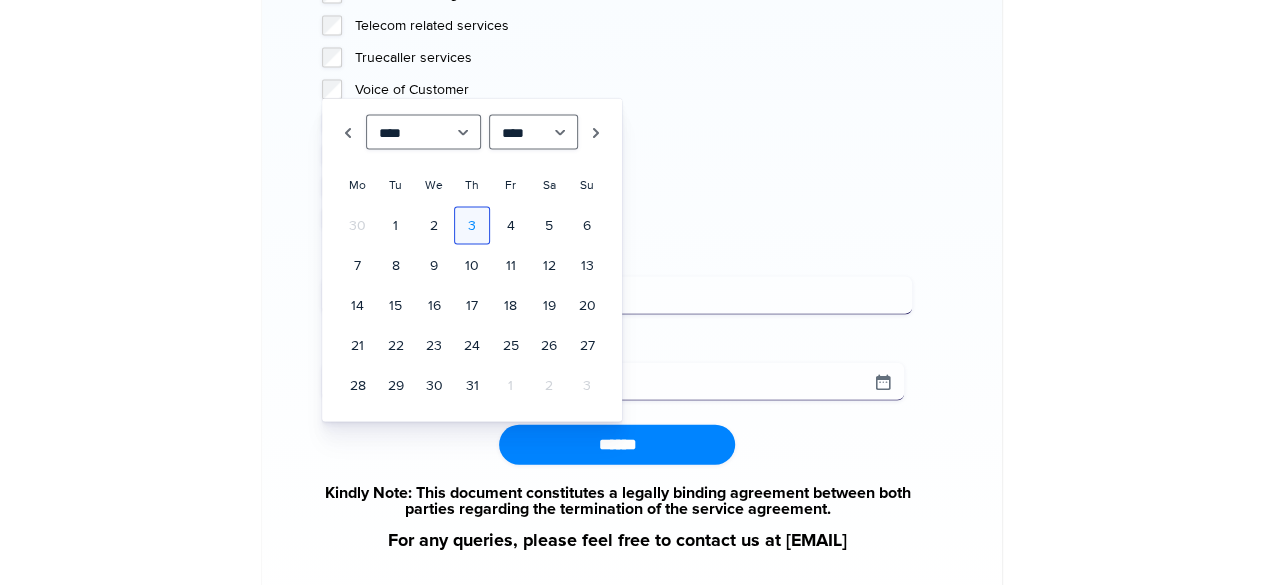 click on "3" at bounding box center (472, 226) 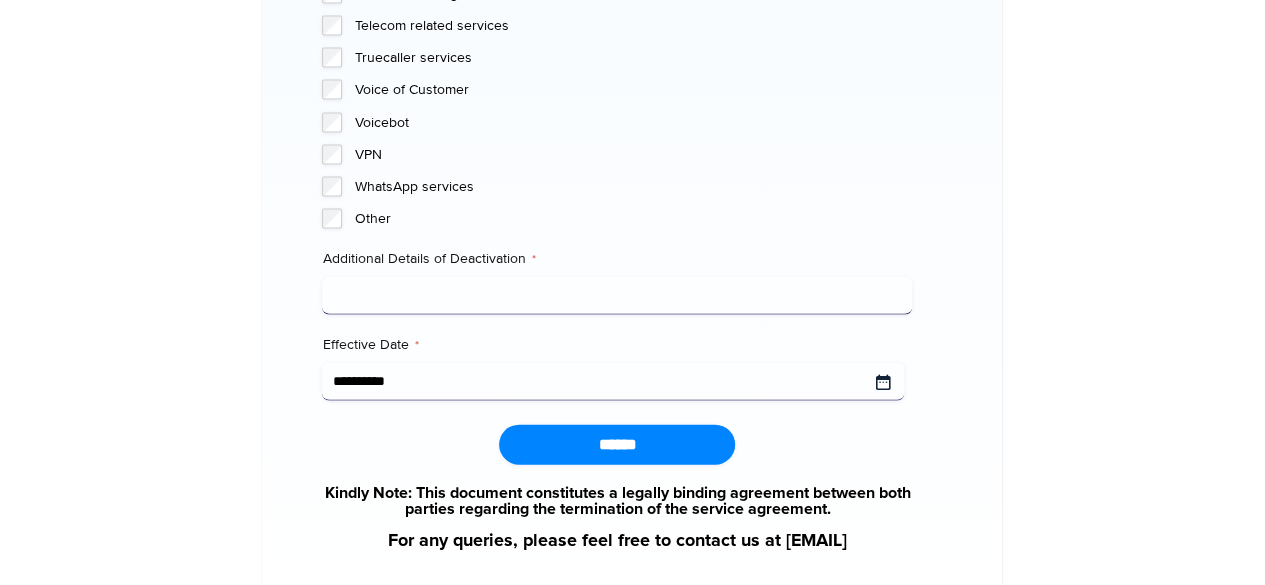 click on "Effective Date *" at bounding box center [613, 382] 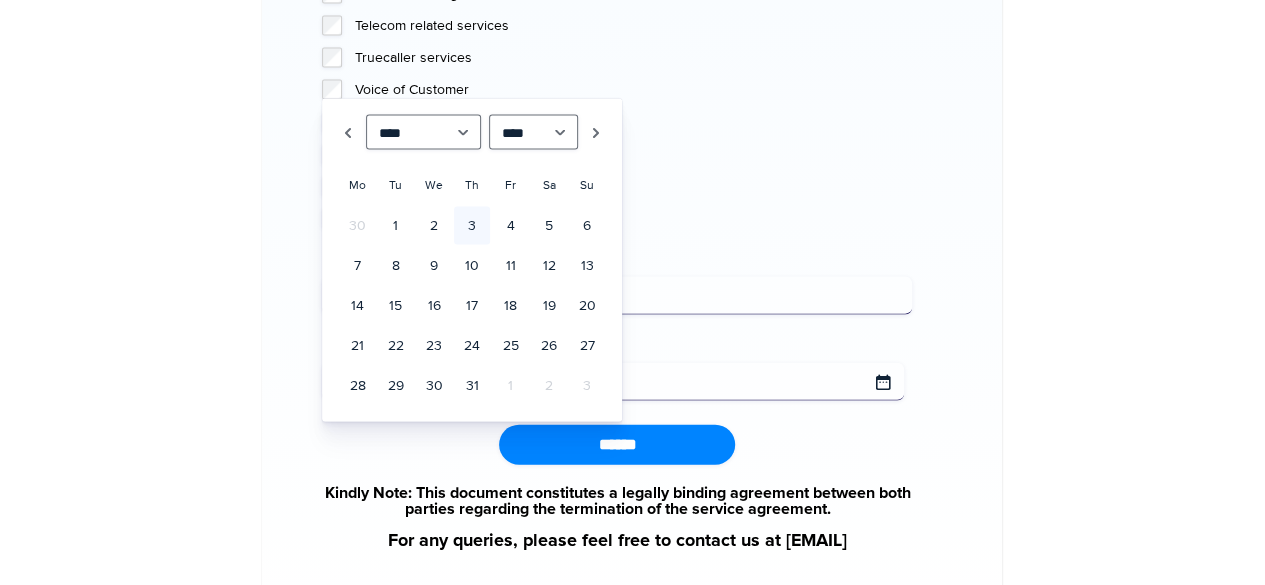 click on "Effective Date *" at bounding box center (613, 382) 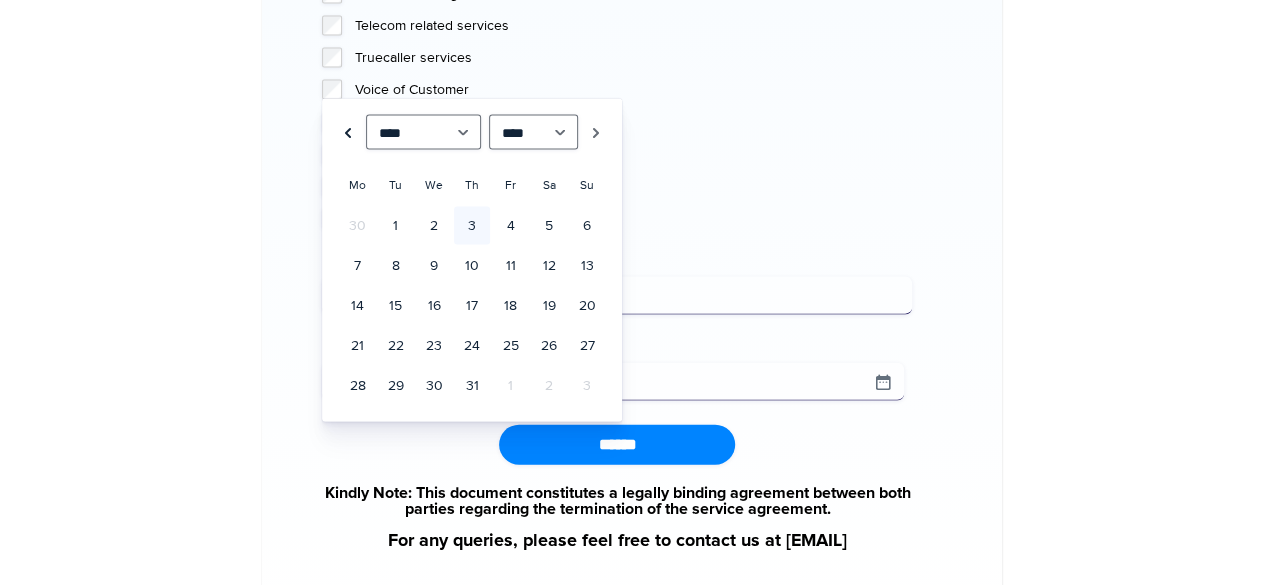 click on "Prev" at bounding box center [348, 132] 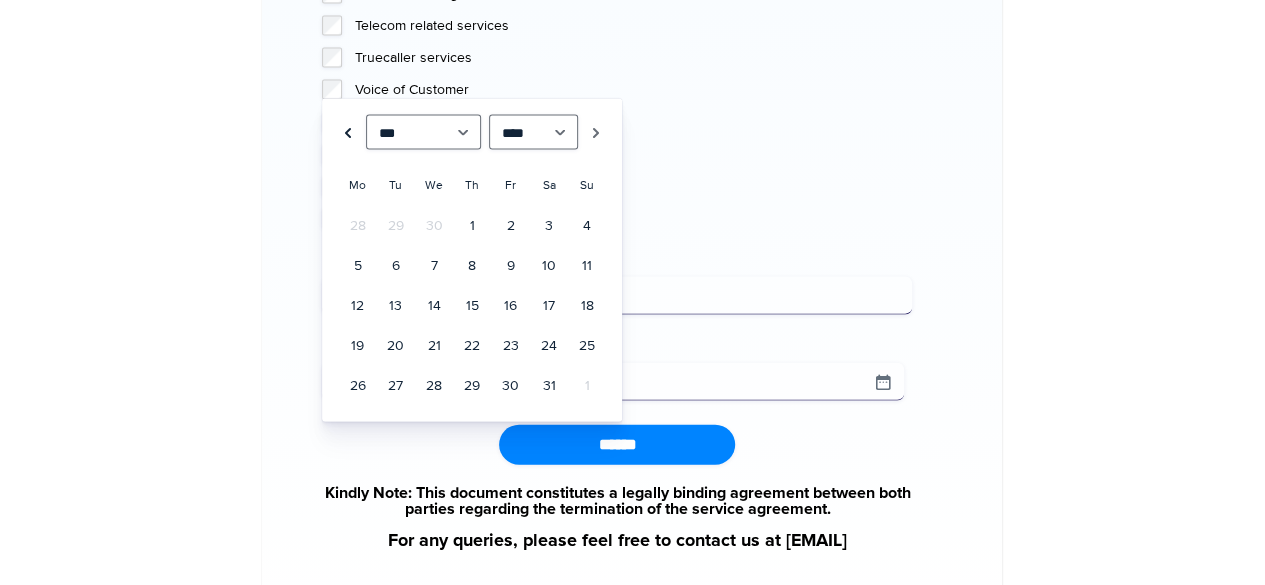 click on "Prev" at bounding box center (348, 132) 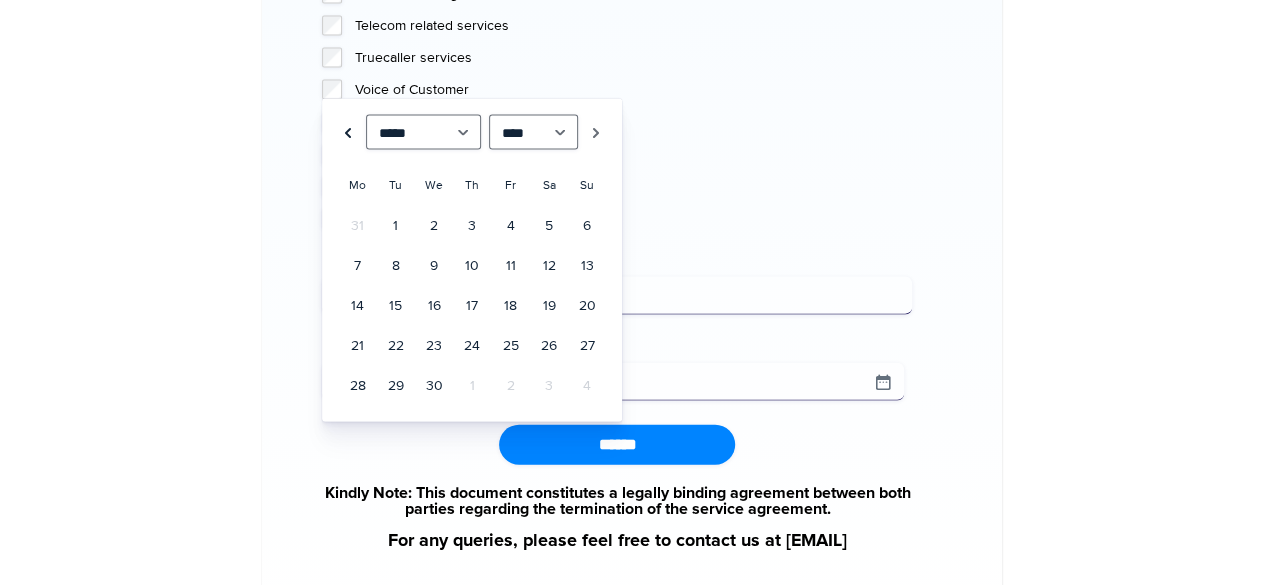 click on "Prev" at bounding box center [348, 132] 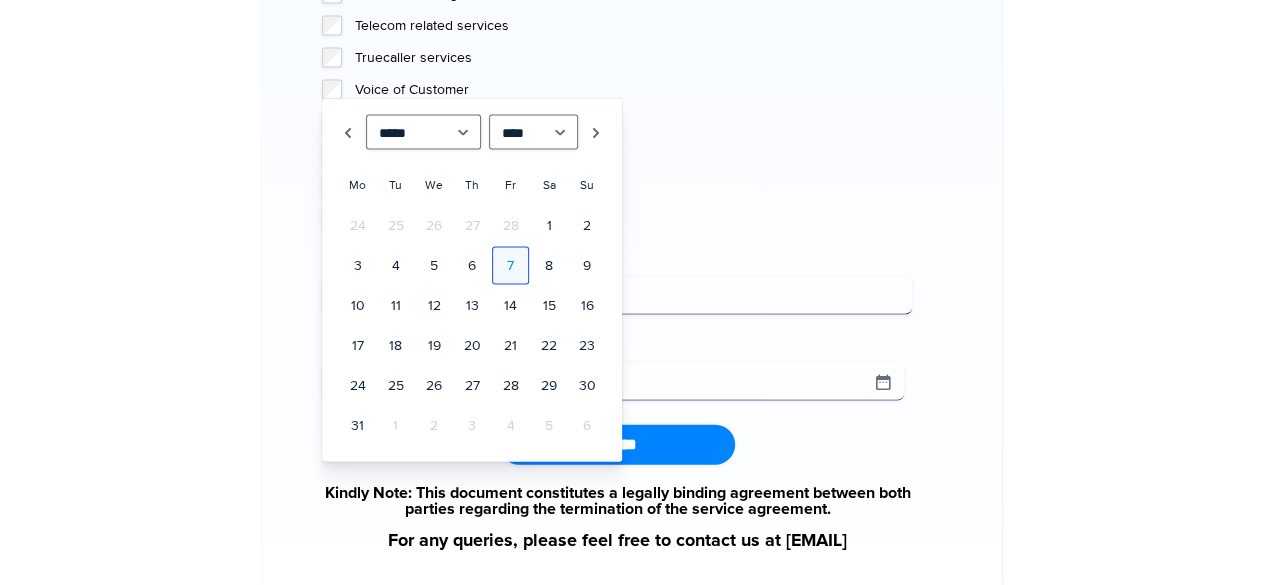 click on "7" at bounding box center (510, 266) 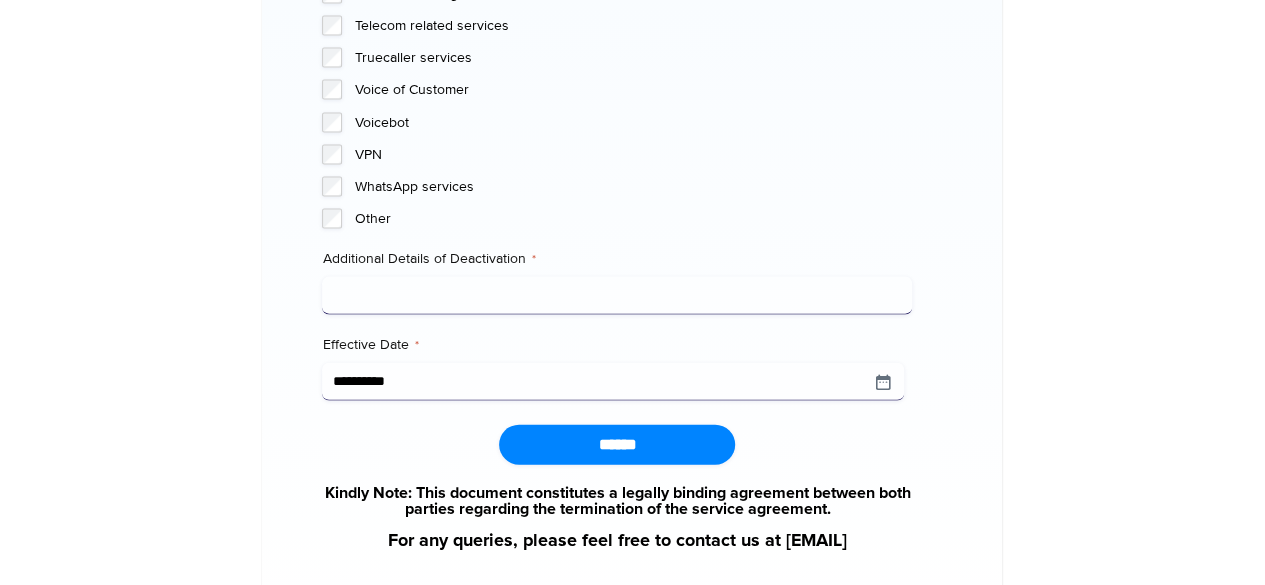 click on "Other" at bounding box center [633, 219] 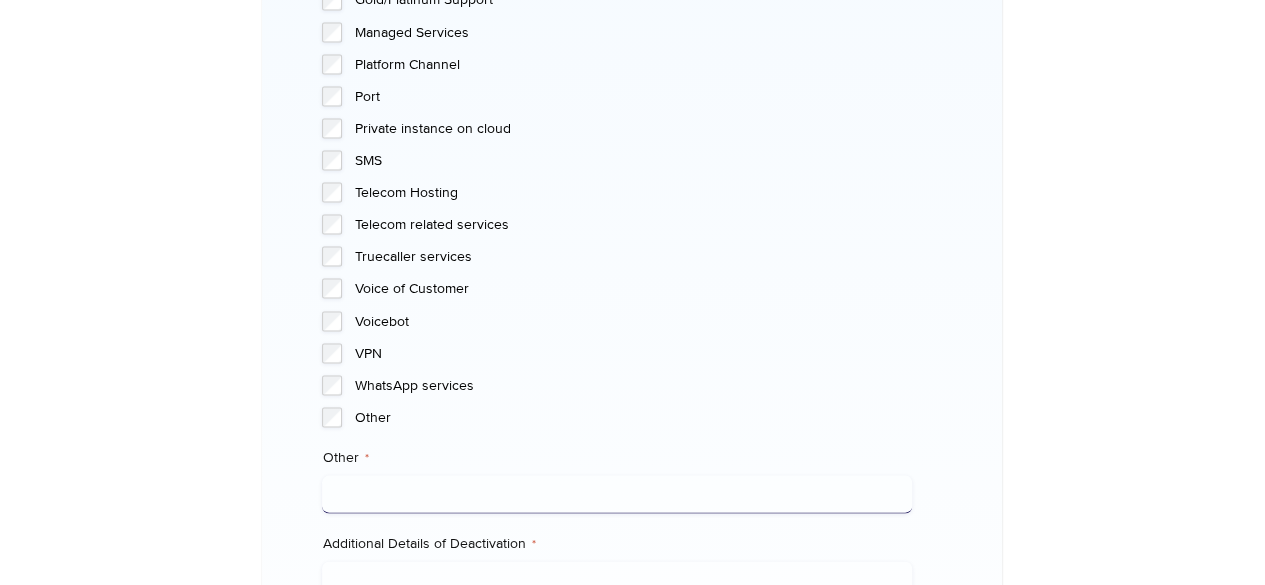 scroll, scrollTop: 1976, scrollLeft: 0, axis: vertical 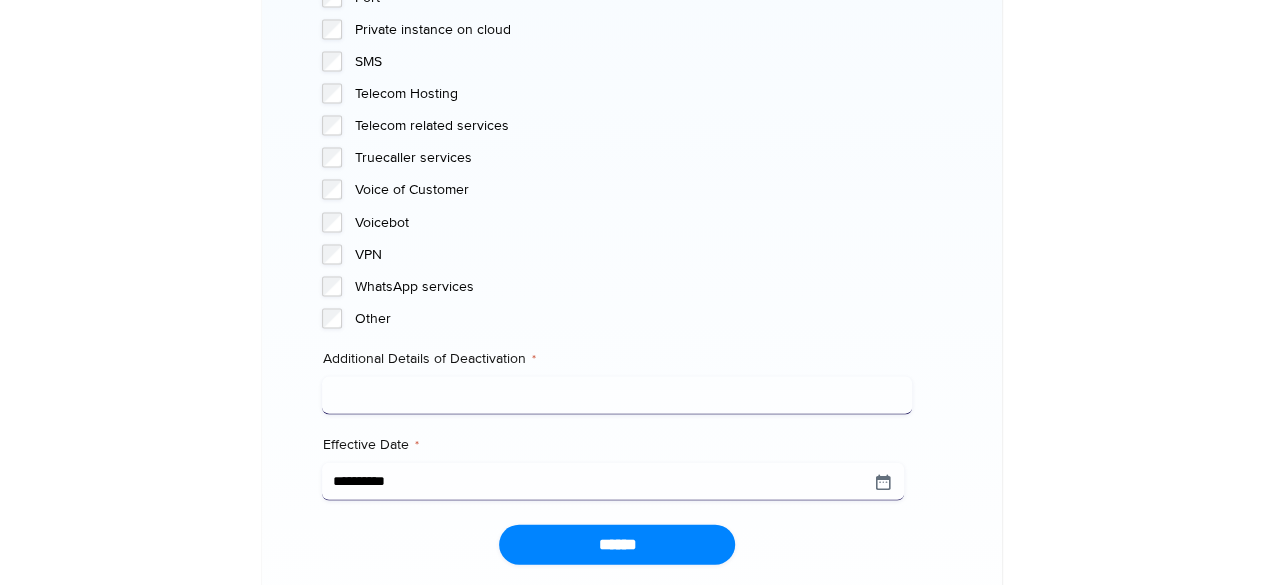 click at bounding box center (170, -567) 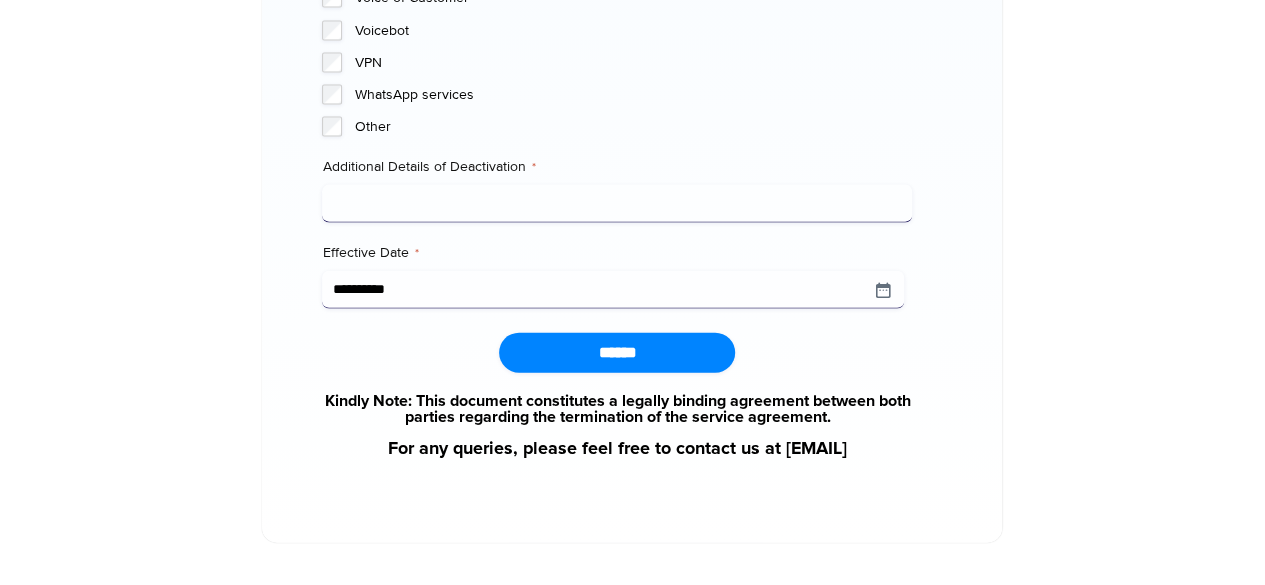 scroll, scrollTop: 2176, scrollLeft: 0, axis: vertical 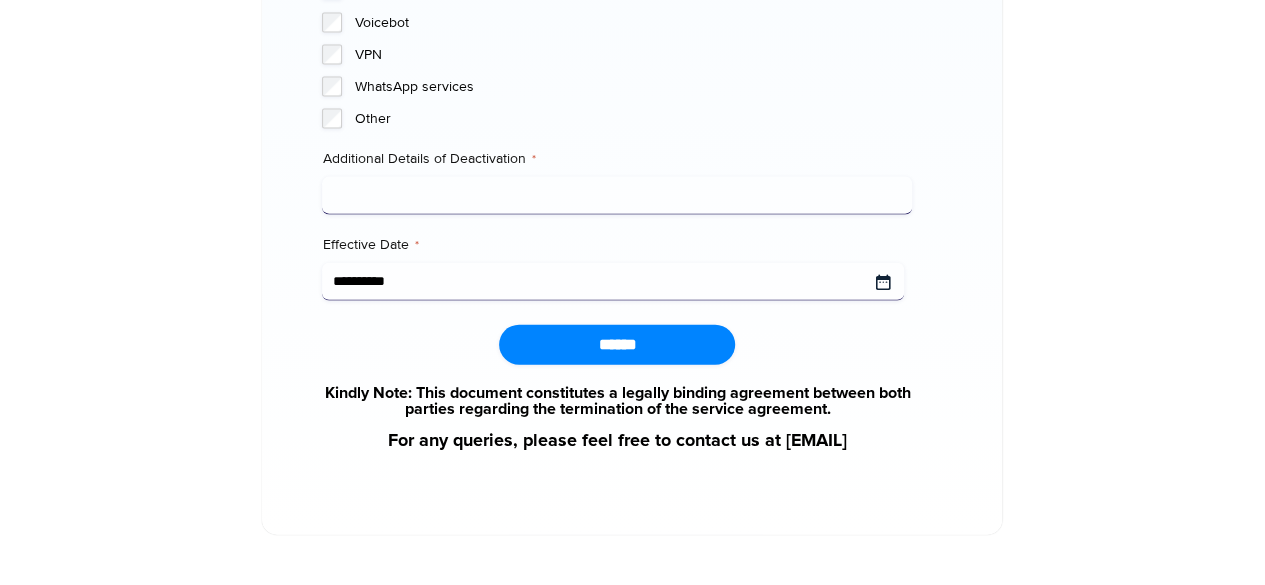 click on "Effective Date *" at bounding box center (613, 282) 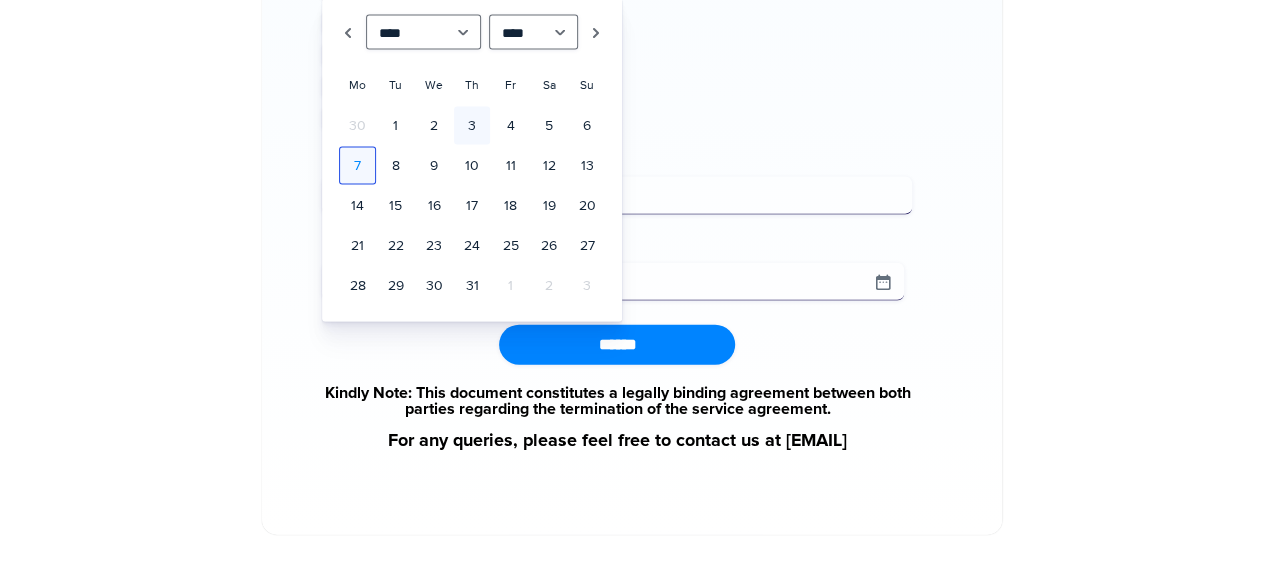 click on "7" at bounding box center (357, 166) 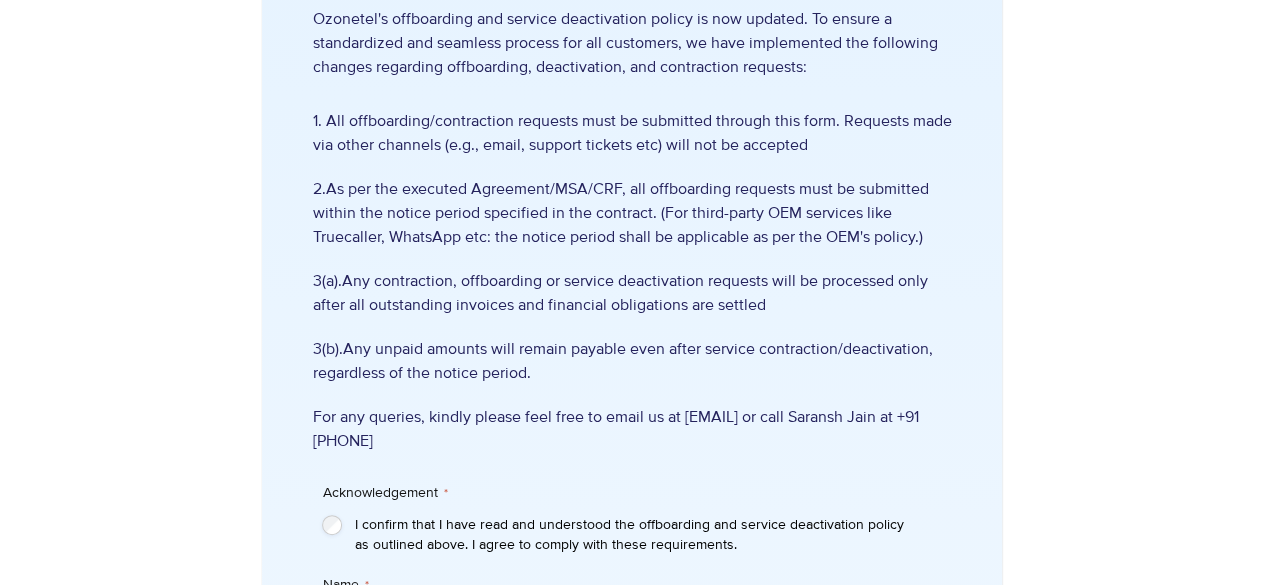 scroll, scrollTop: 76, scrollLeft: 0, axis: vertical 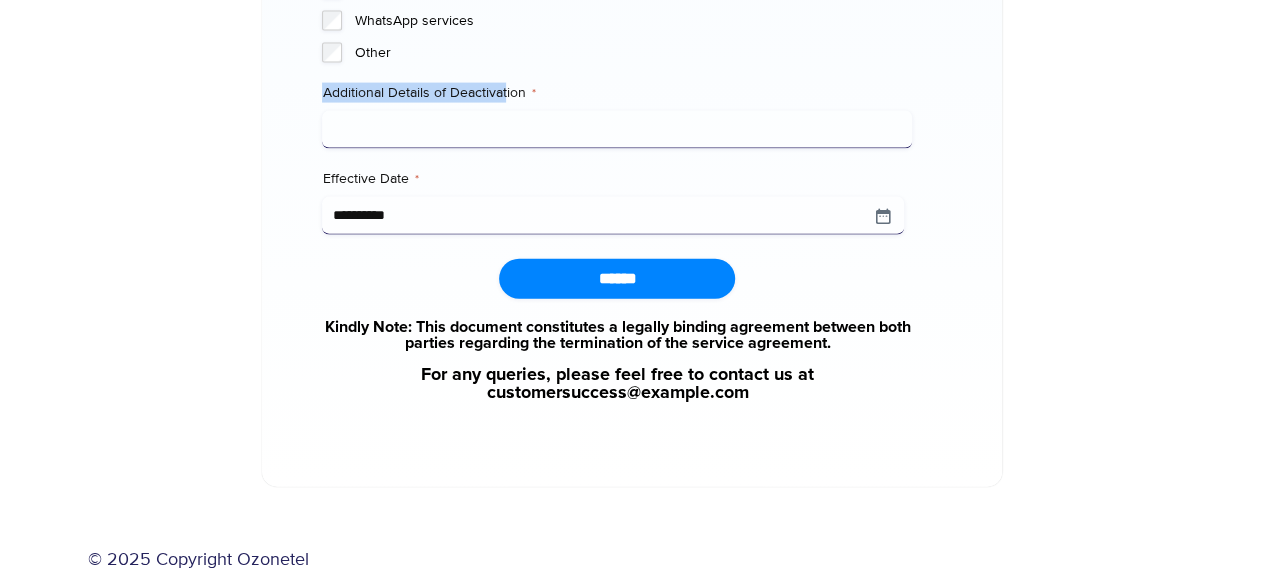 drag, startPoint x: 325, startPoint y: 123, endPoint x: 508, endPoint y: 107, distance: 183.69812 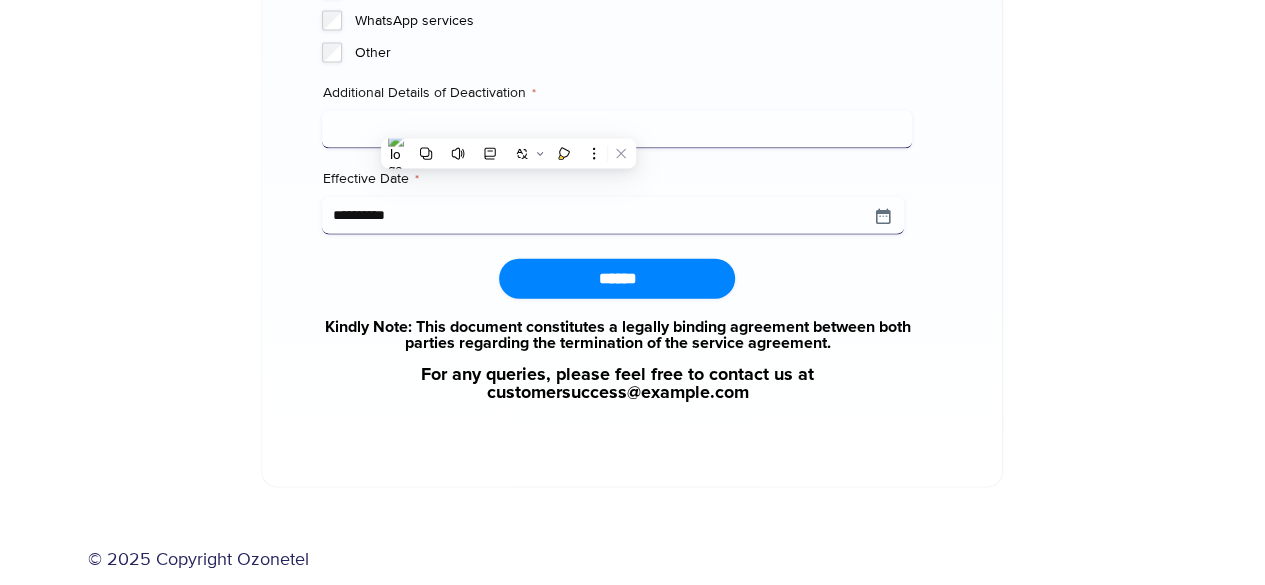 click on "Additional Details of Deactivation *" at bounding box center (617, 130) 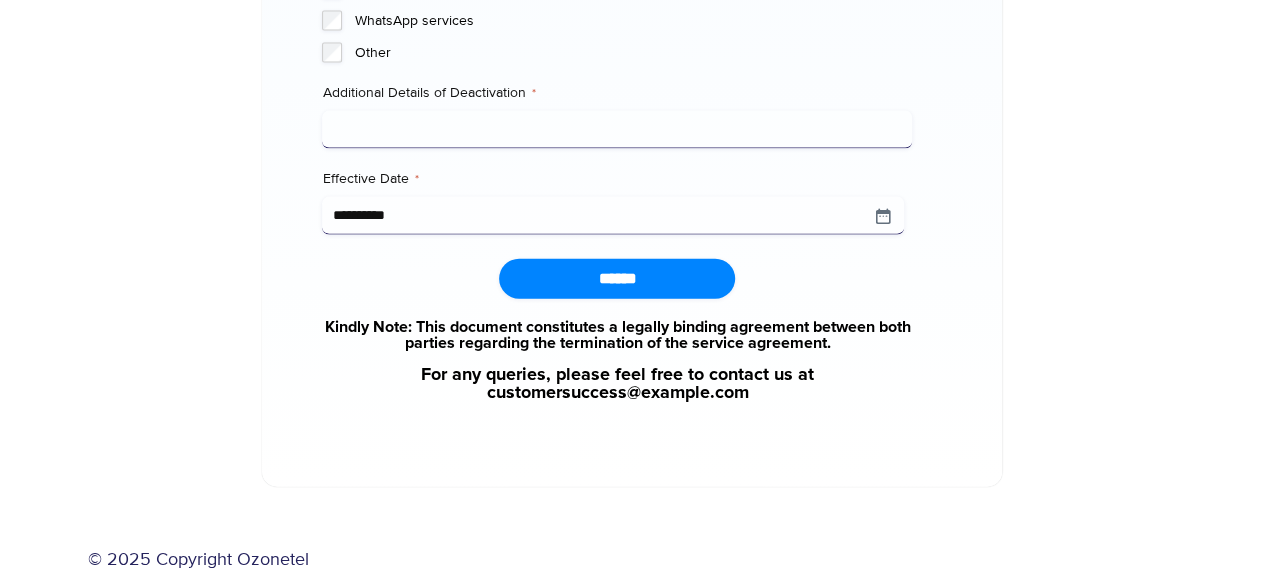 click at bounding box center (170, -783) 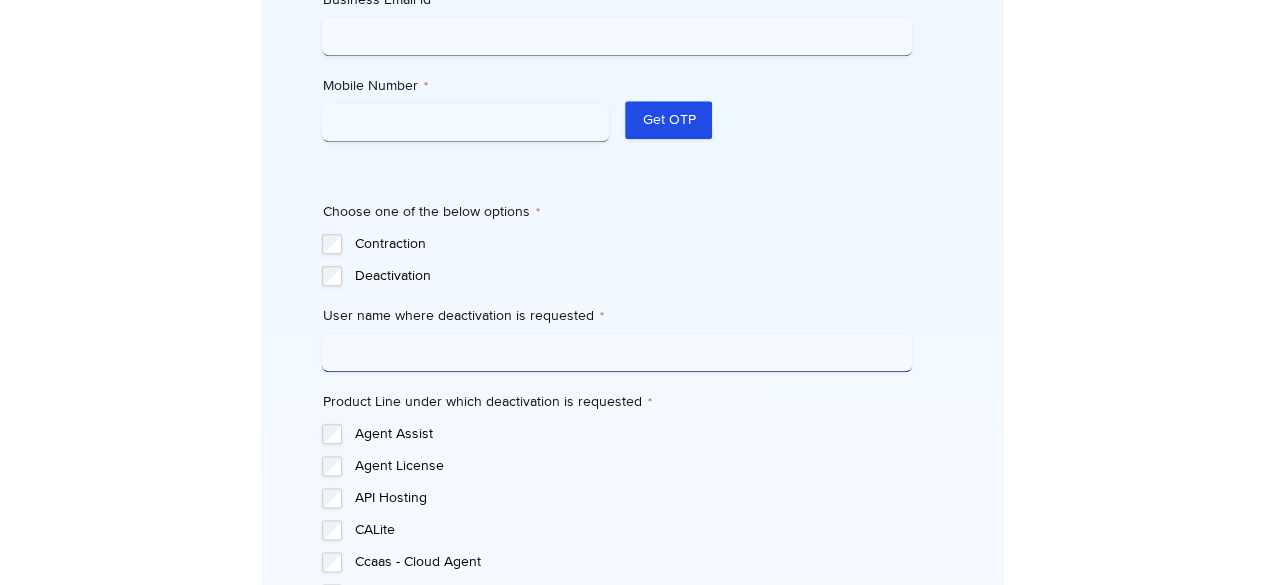 scroll, scrollTop: 1076, scrollLeft: 0, axis: vertical 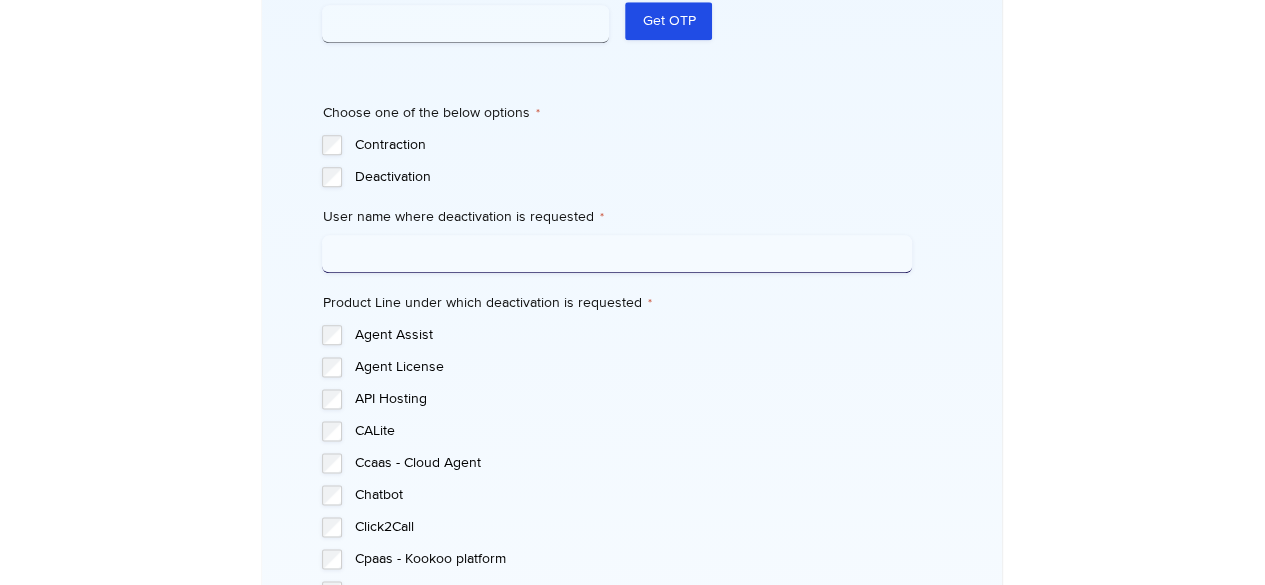 click on "User name where deactivation is requested *" at bounding box center [617, 254] 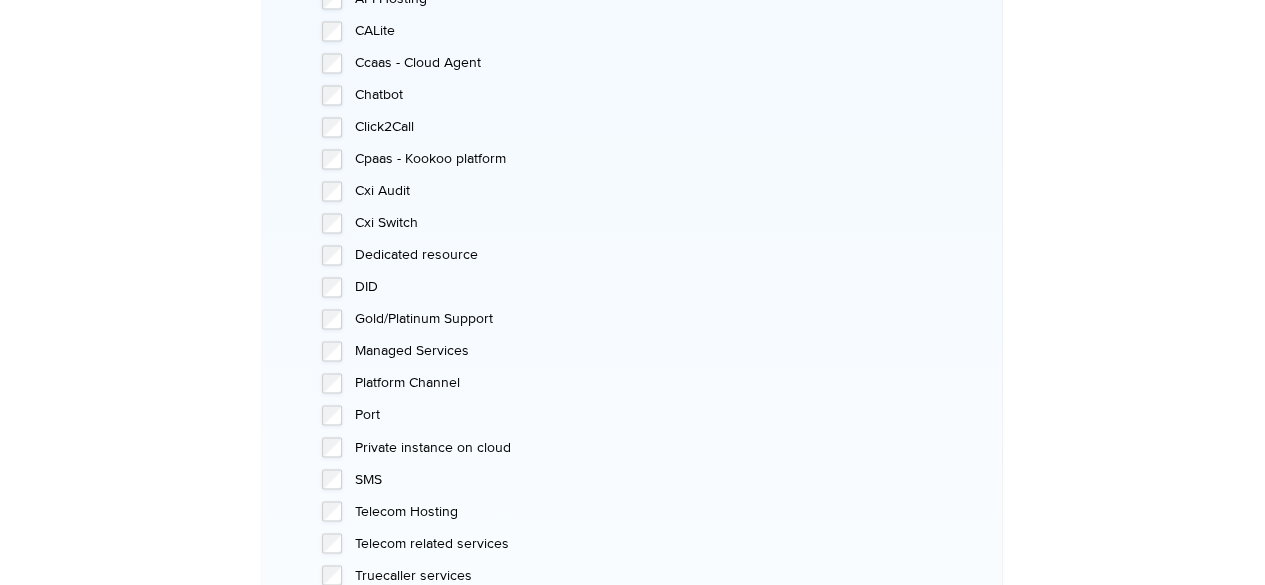scroll, scrollTop: 1376, scrollLeft: 0, axis: vertical 